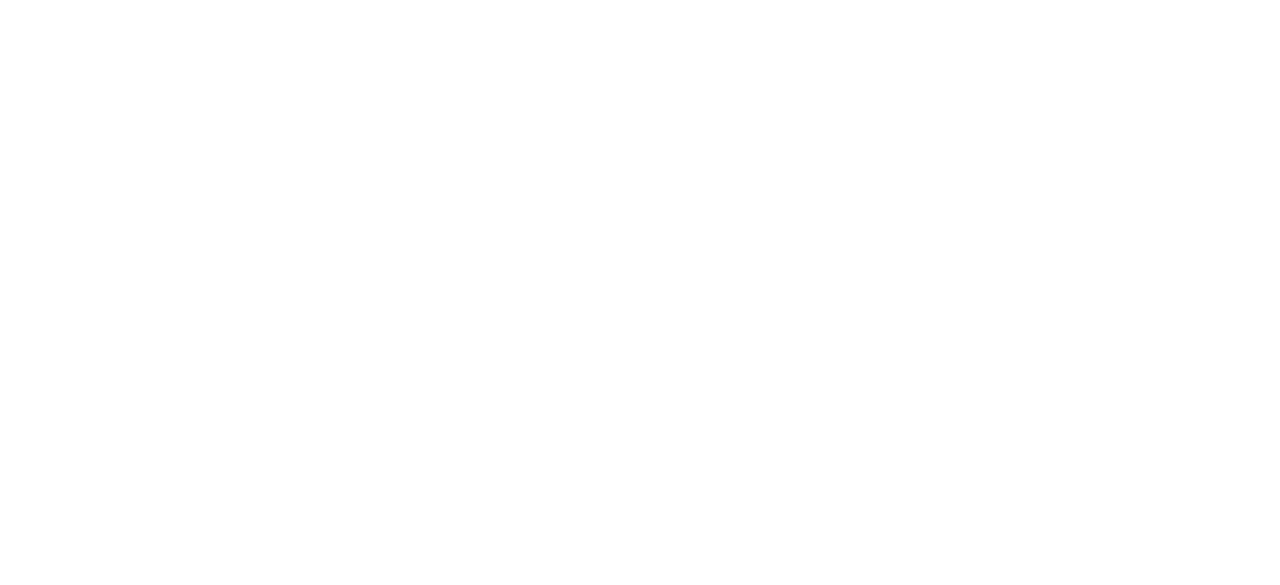 scroll, scrollTop: 0, scrollLeft: 0, axis: both 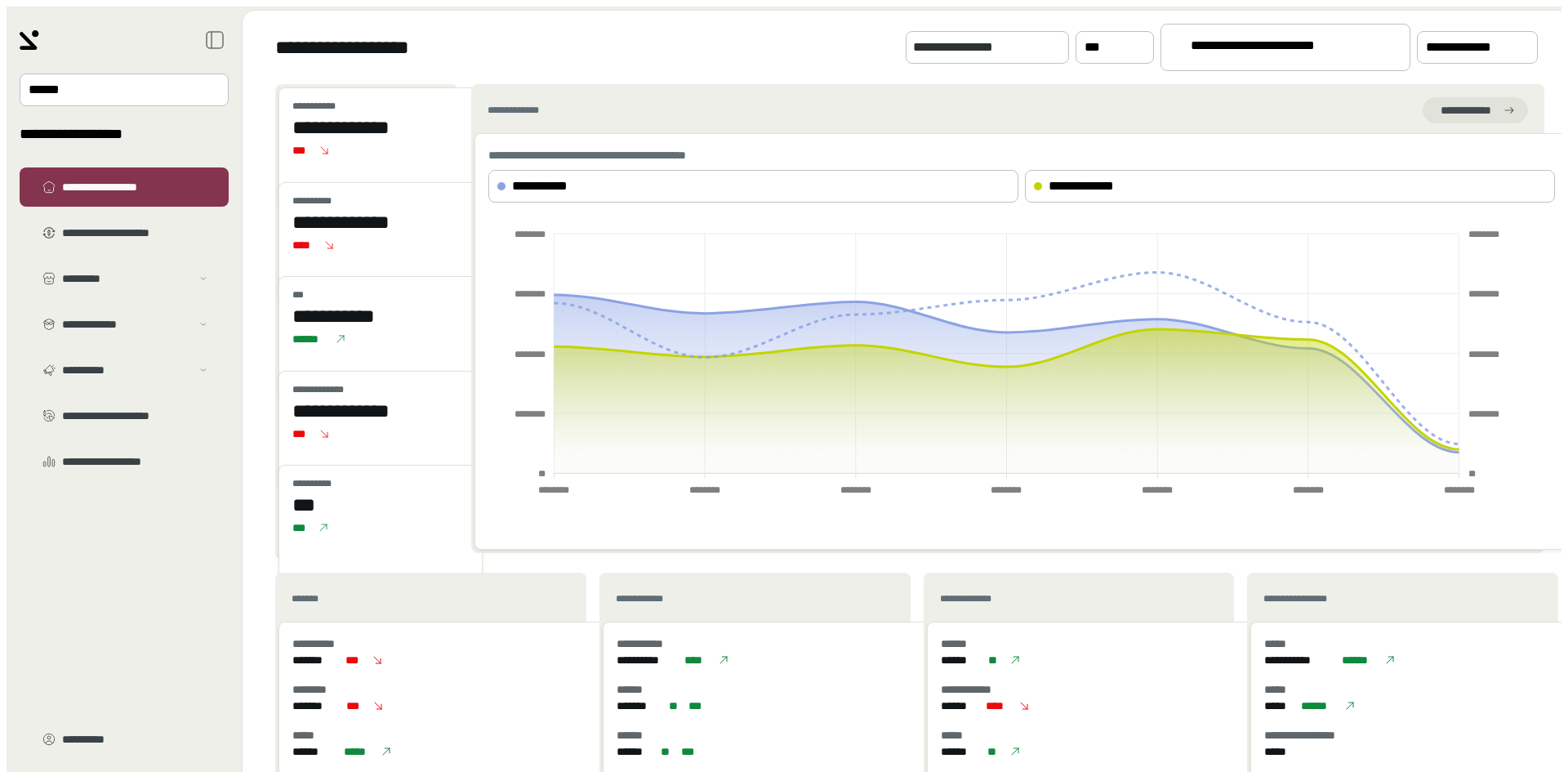 click on "**********" at bounding box center (1278, 48) 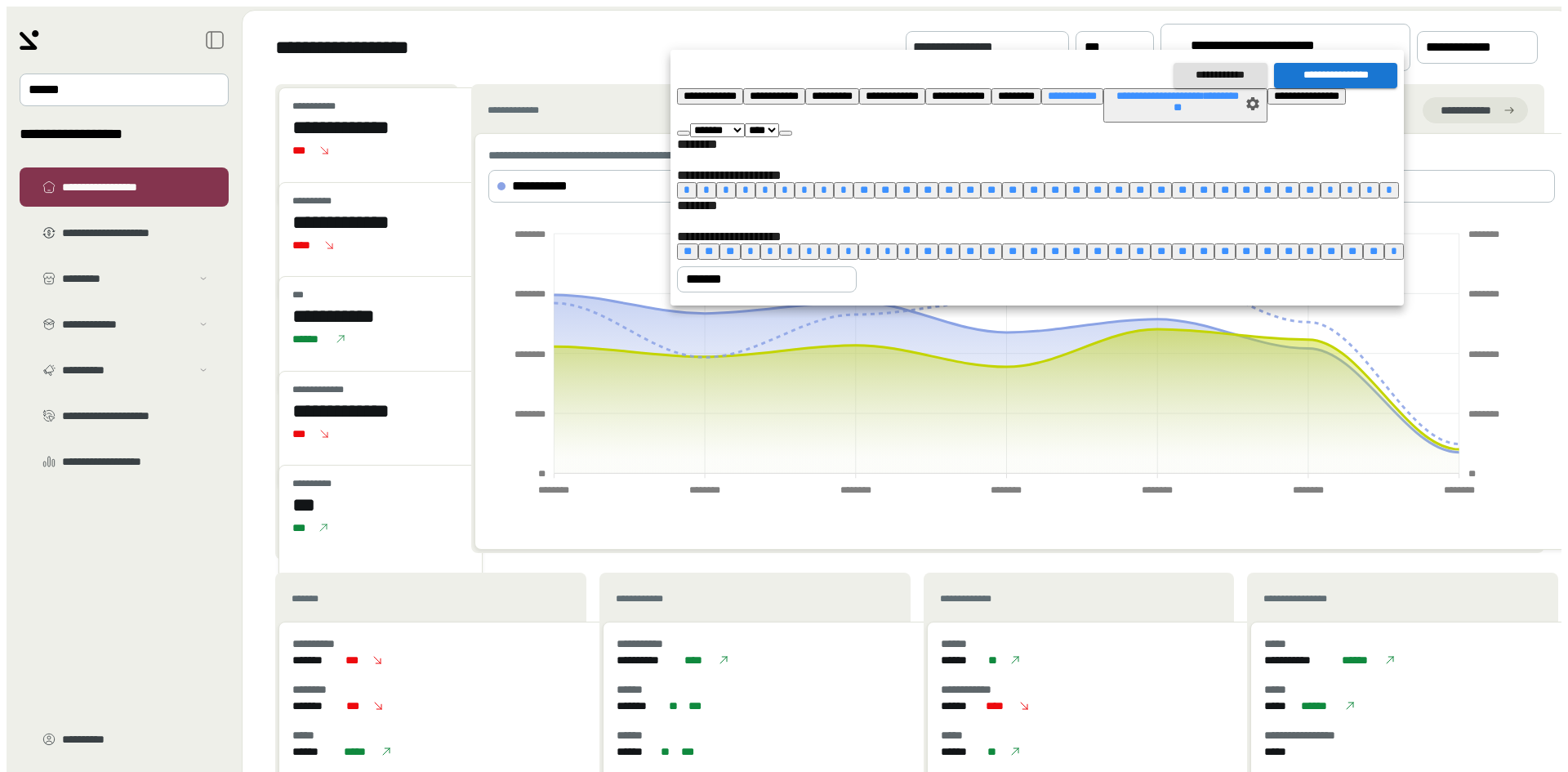 click at bounding box center (786, 133) 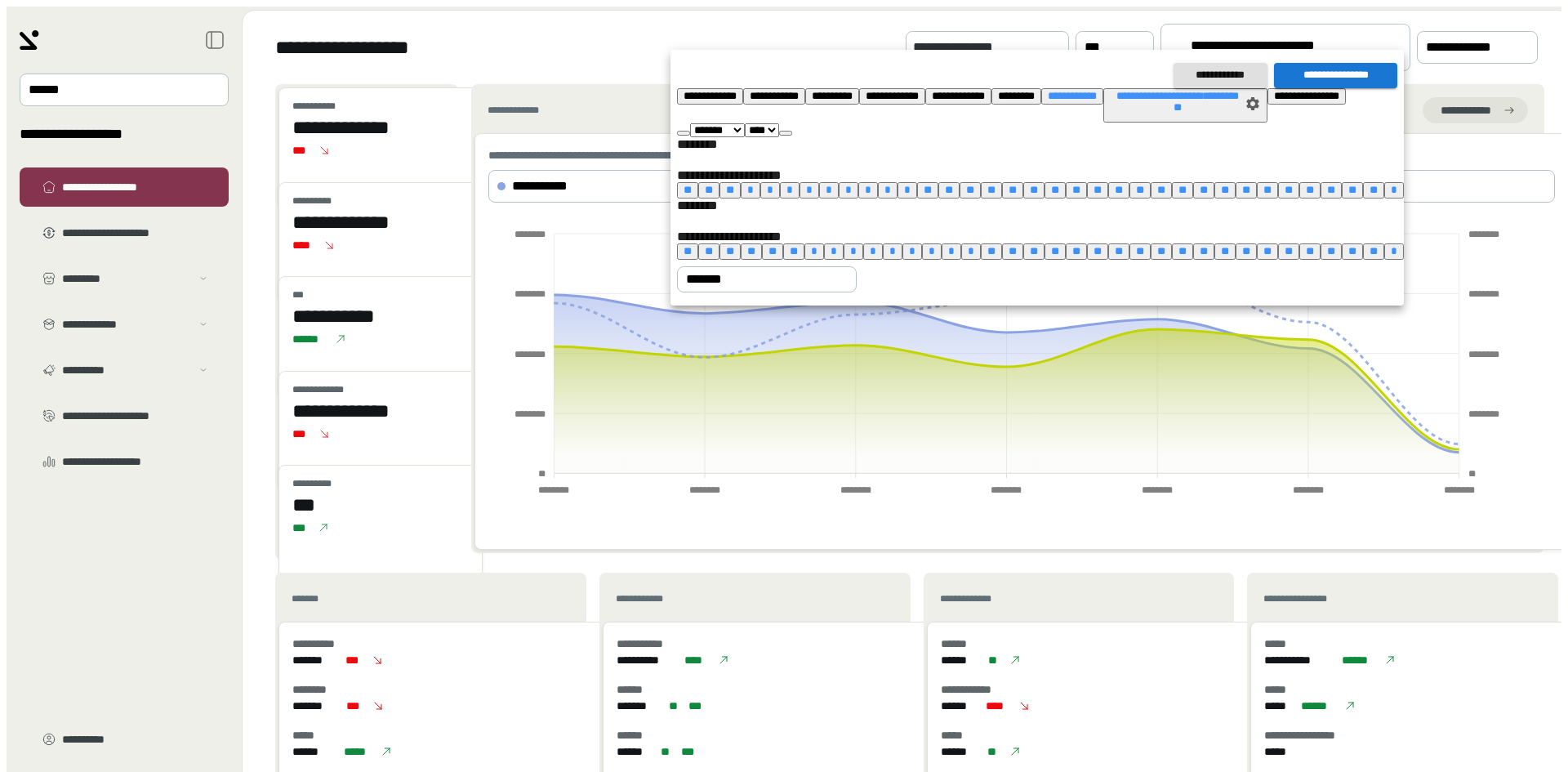 click at bounding box center [786, 133] 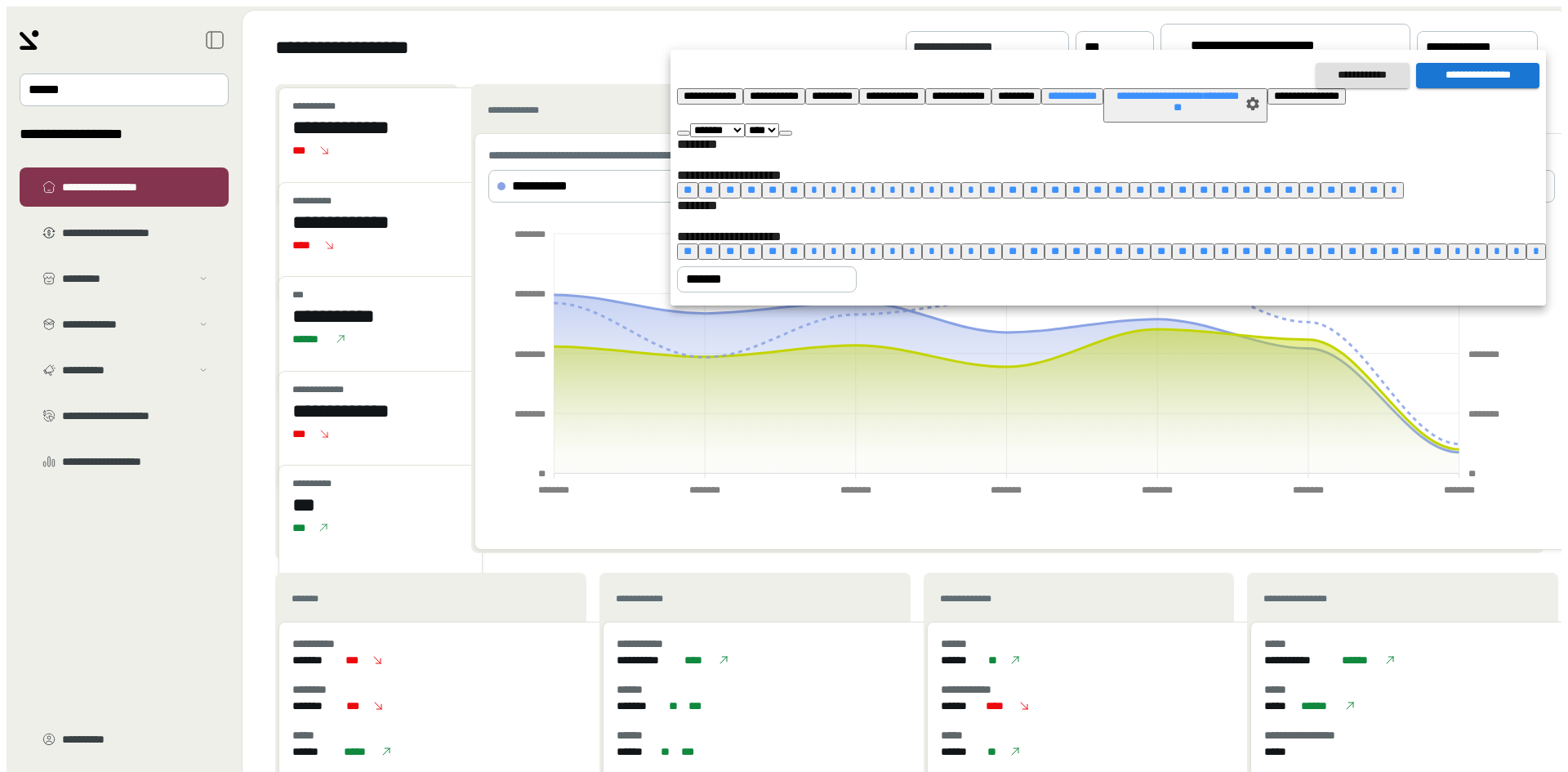 click at bounding box center (786, 133) 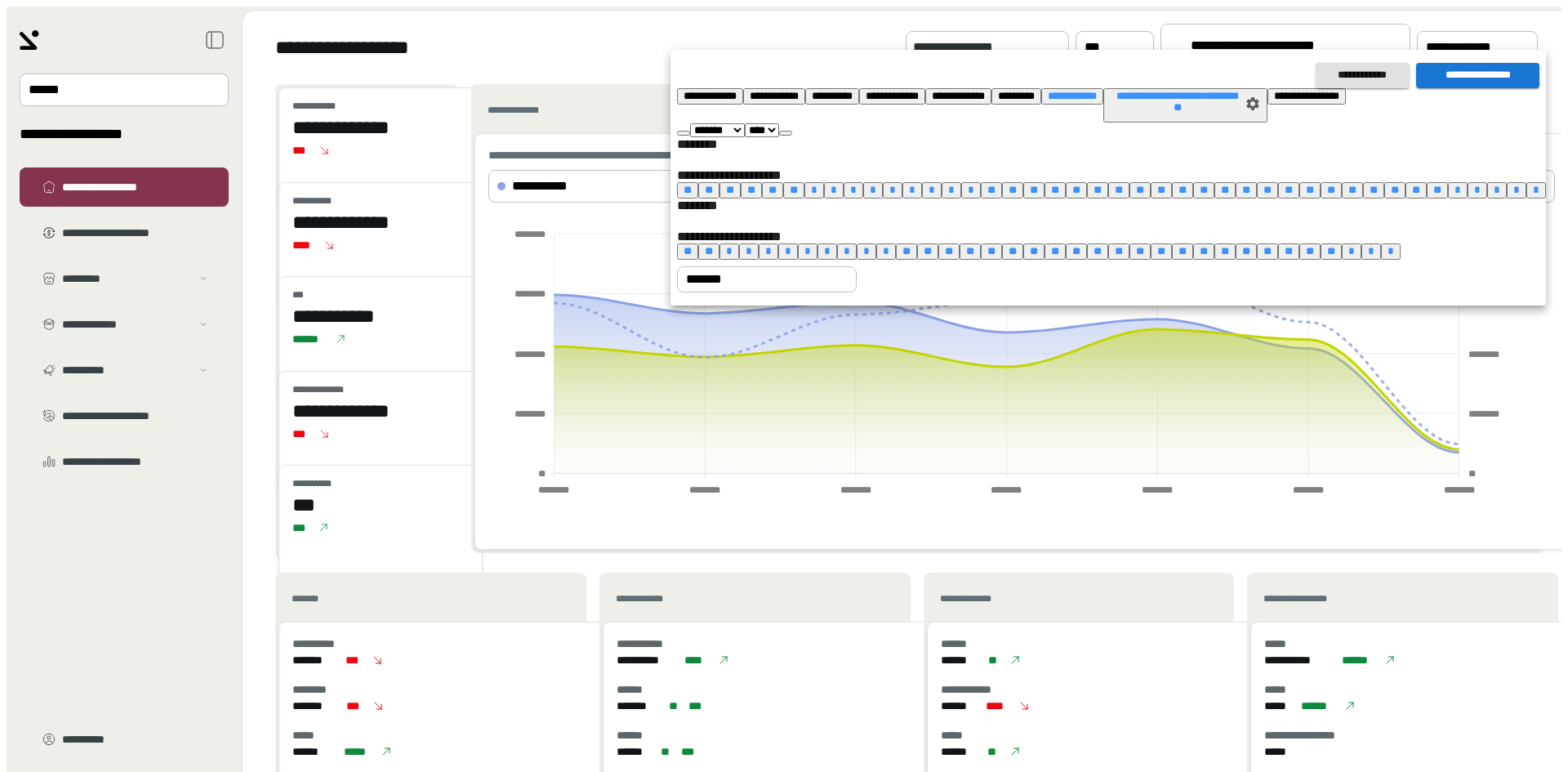 click at bounding box center (786, 133) 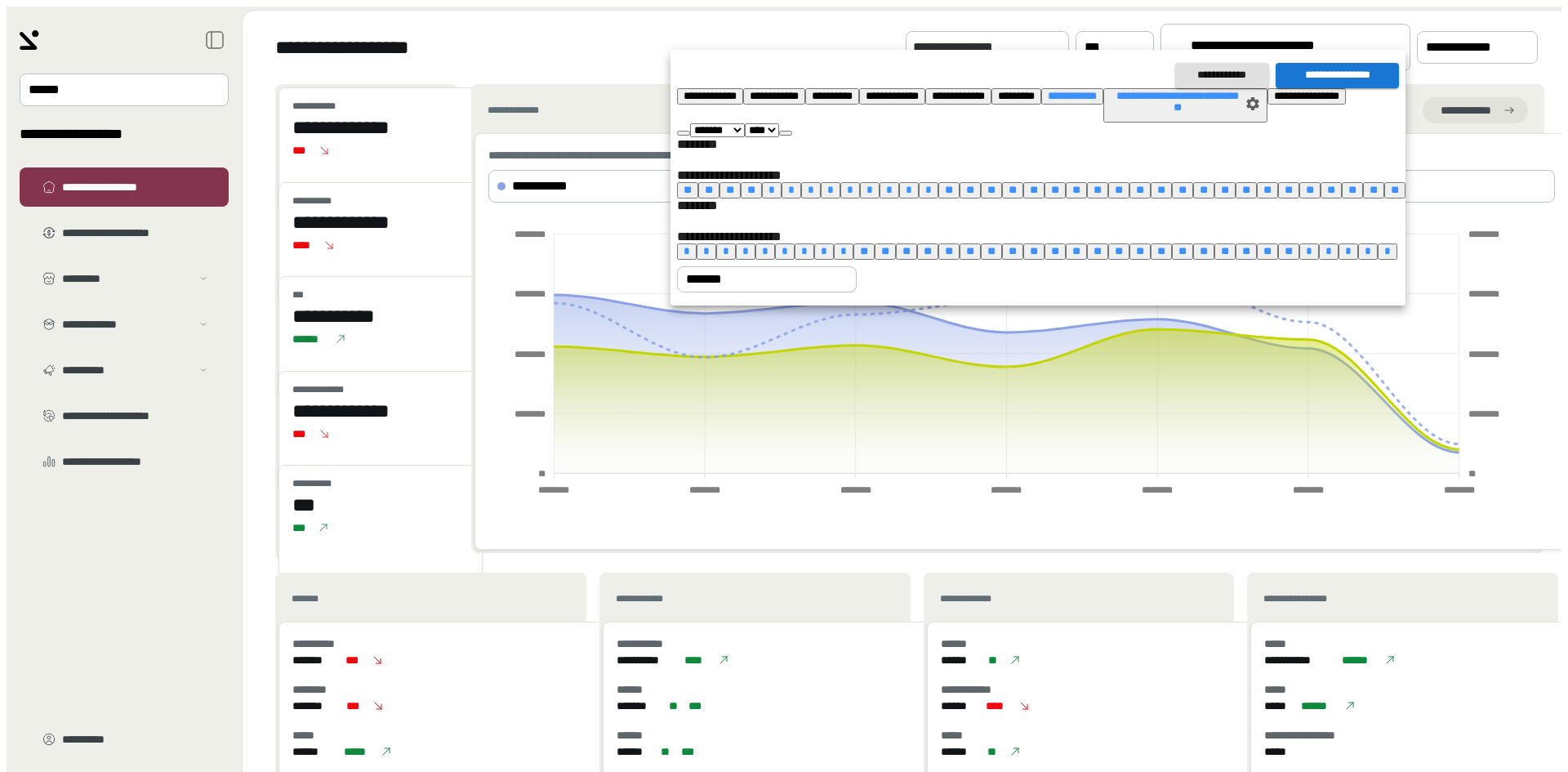click at bounding box center [786, 133] 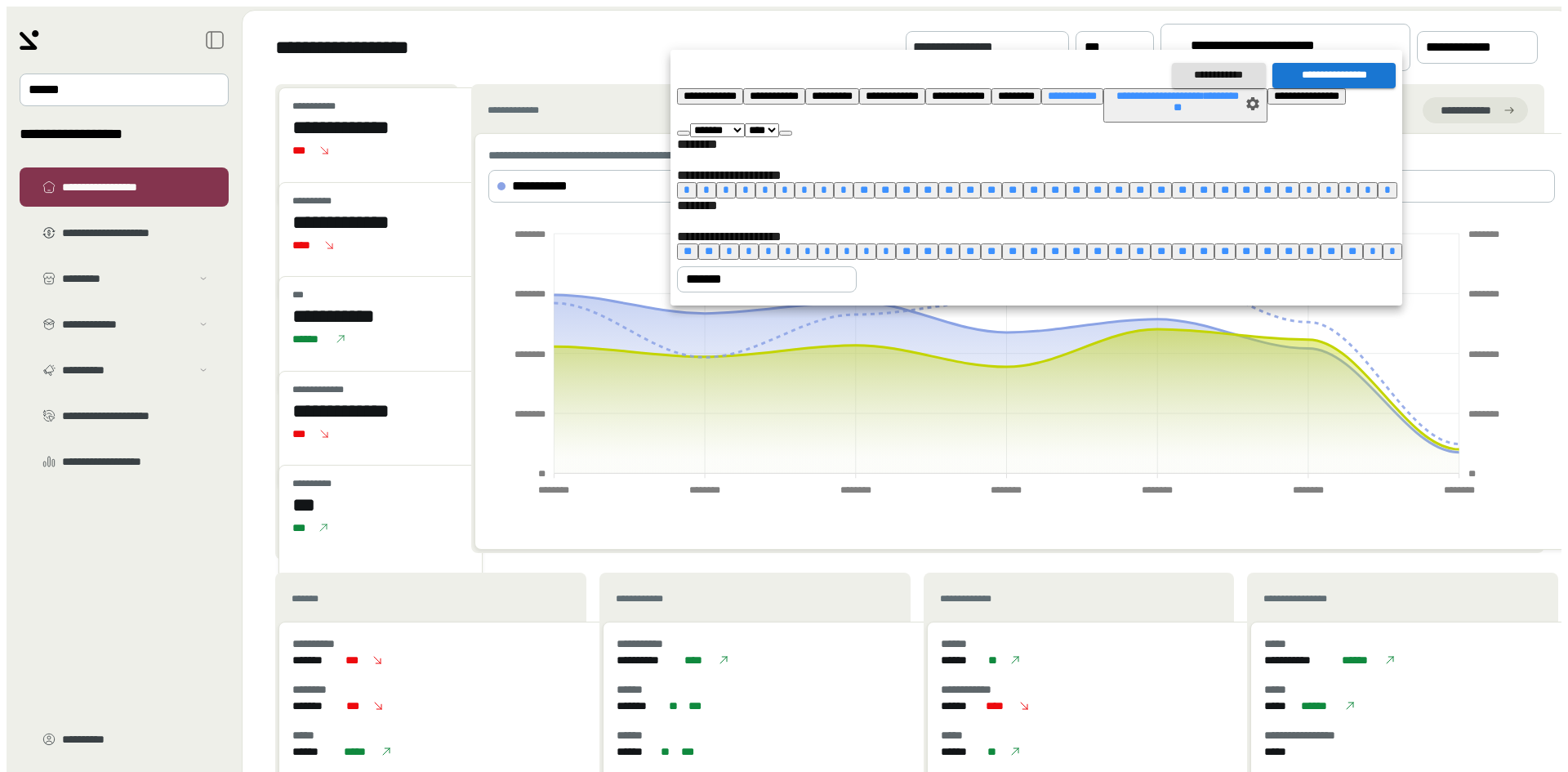 click at bounding box center (786, 133) 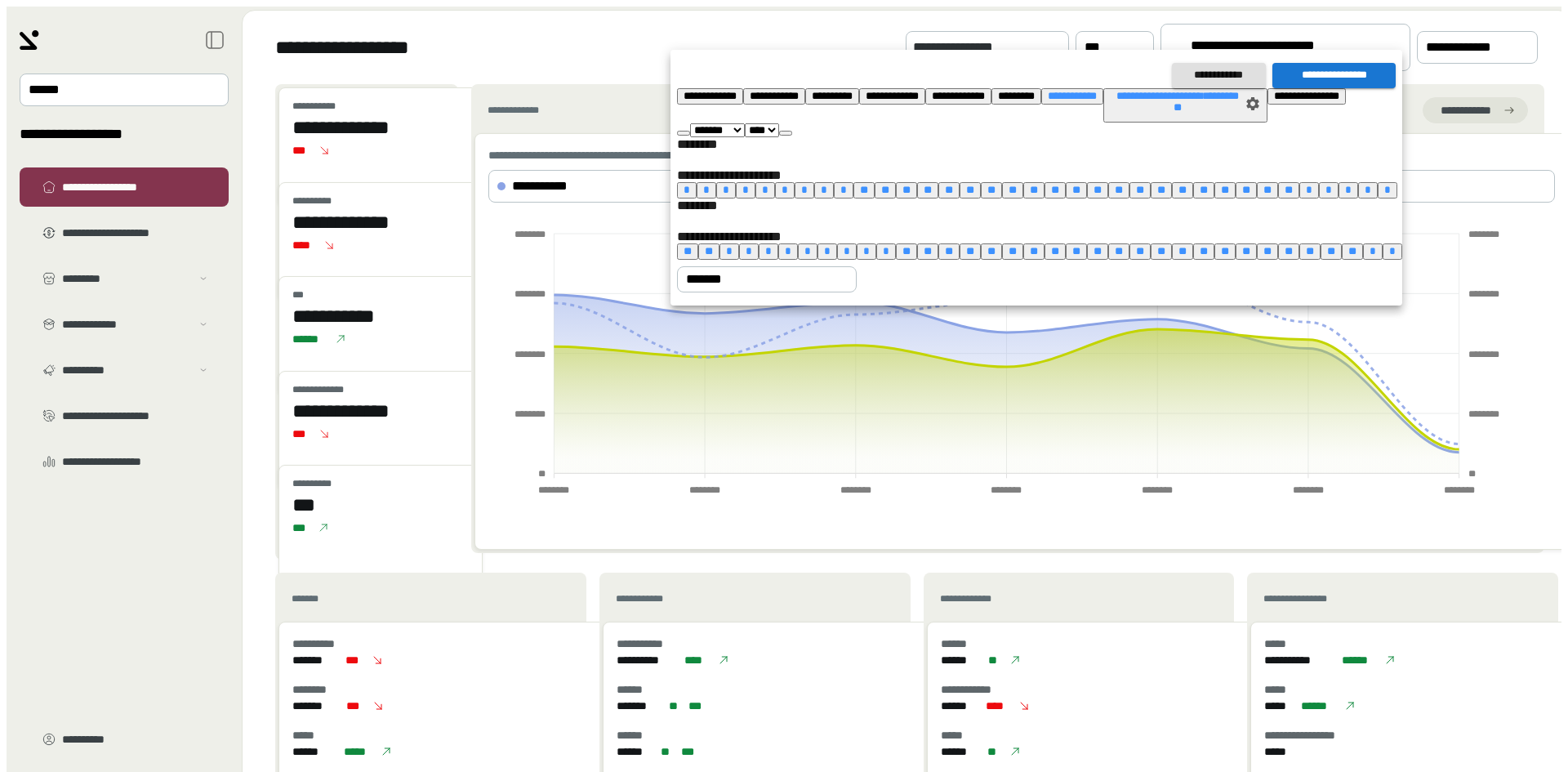 click on "*" at bounding box center [687, 190] 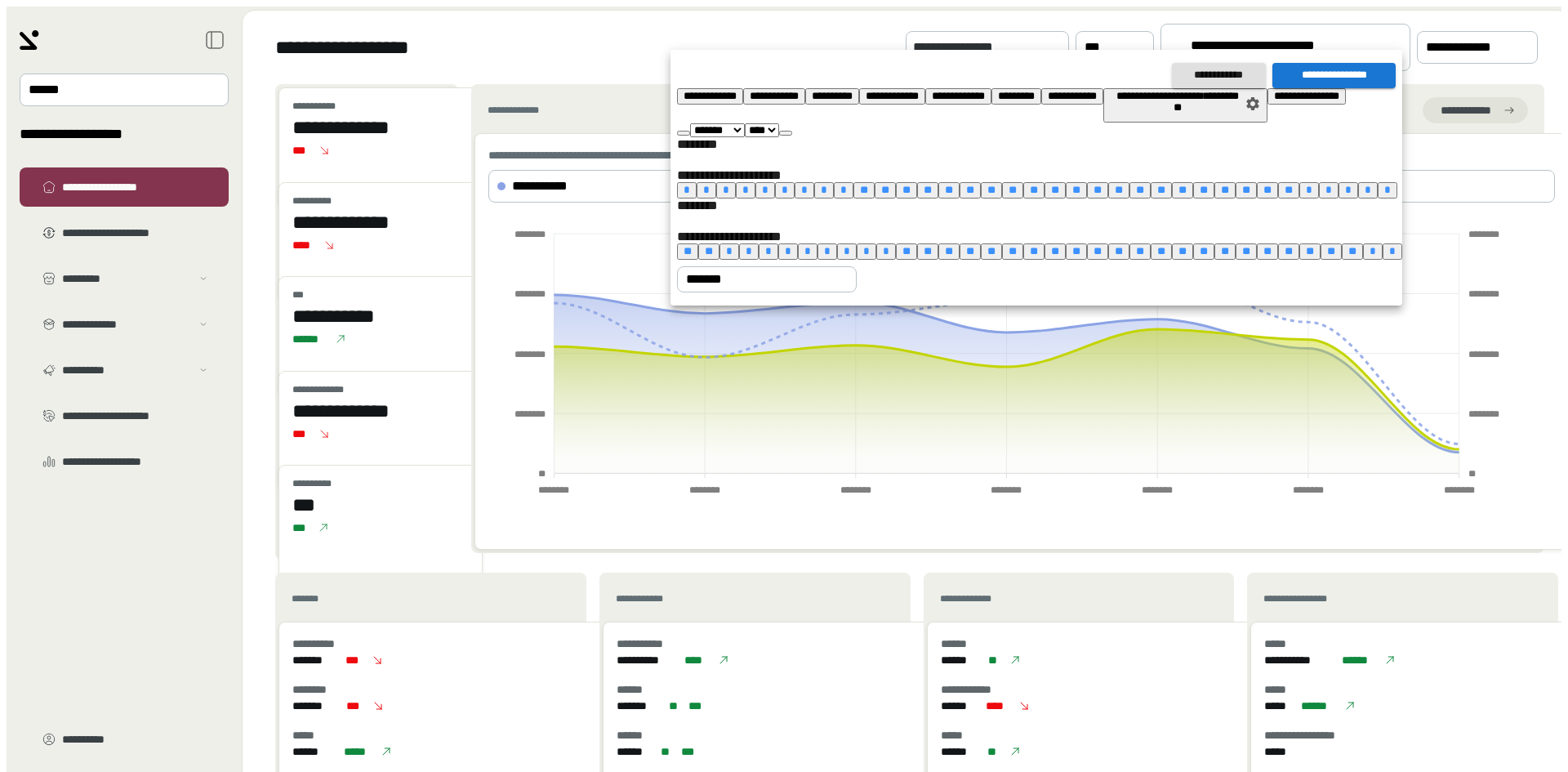 click on "**" at bounding box center (1289, 190) 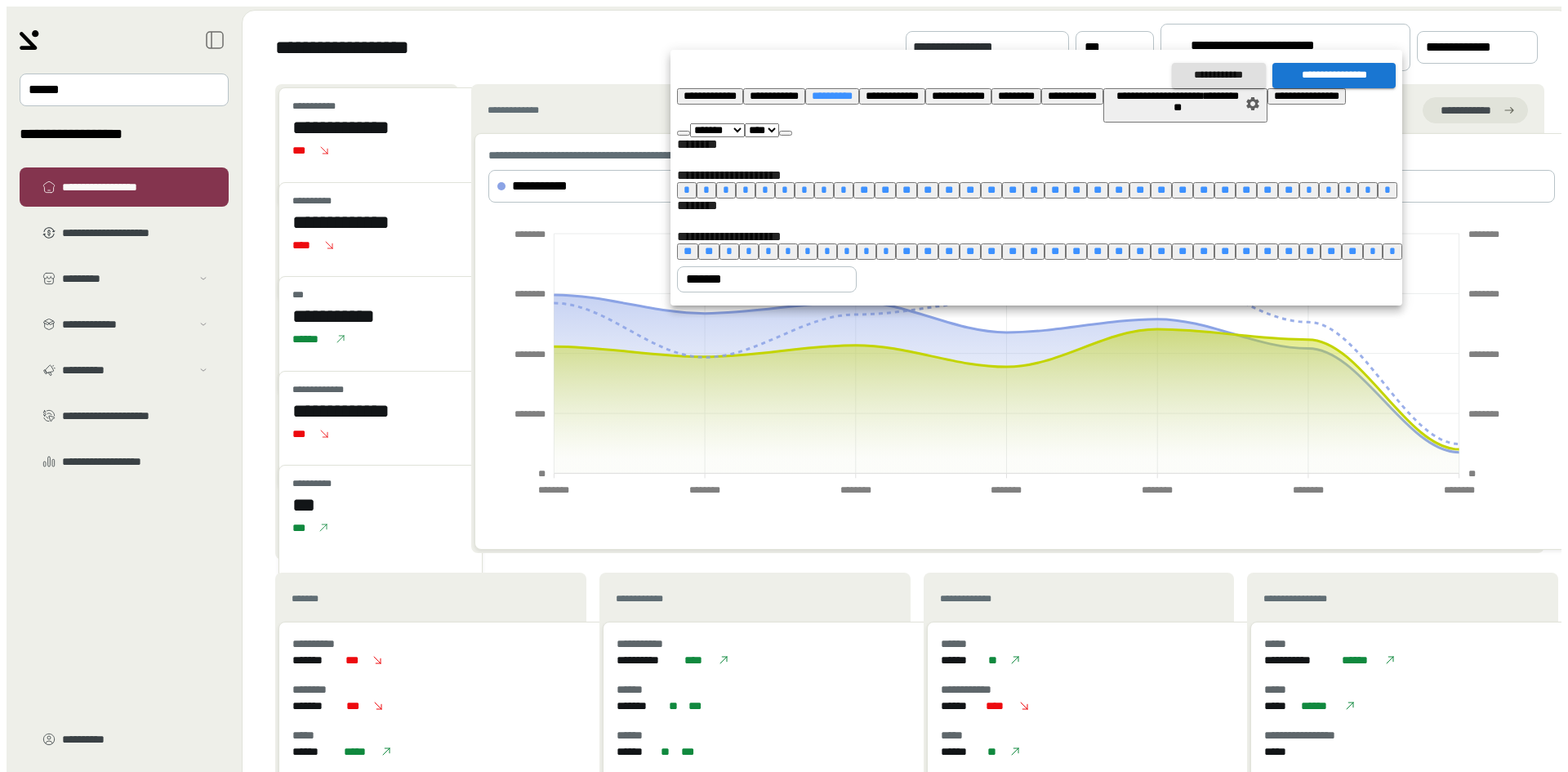 click on "**********" at bounding box center (1334, 75) 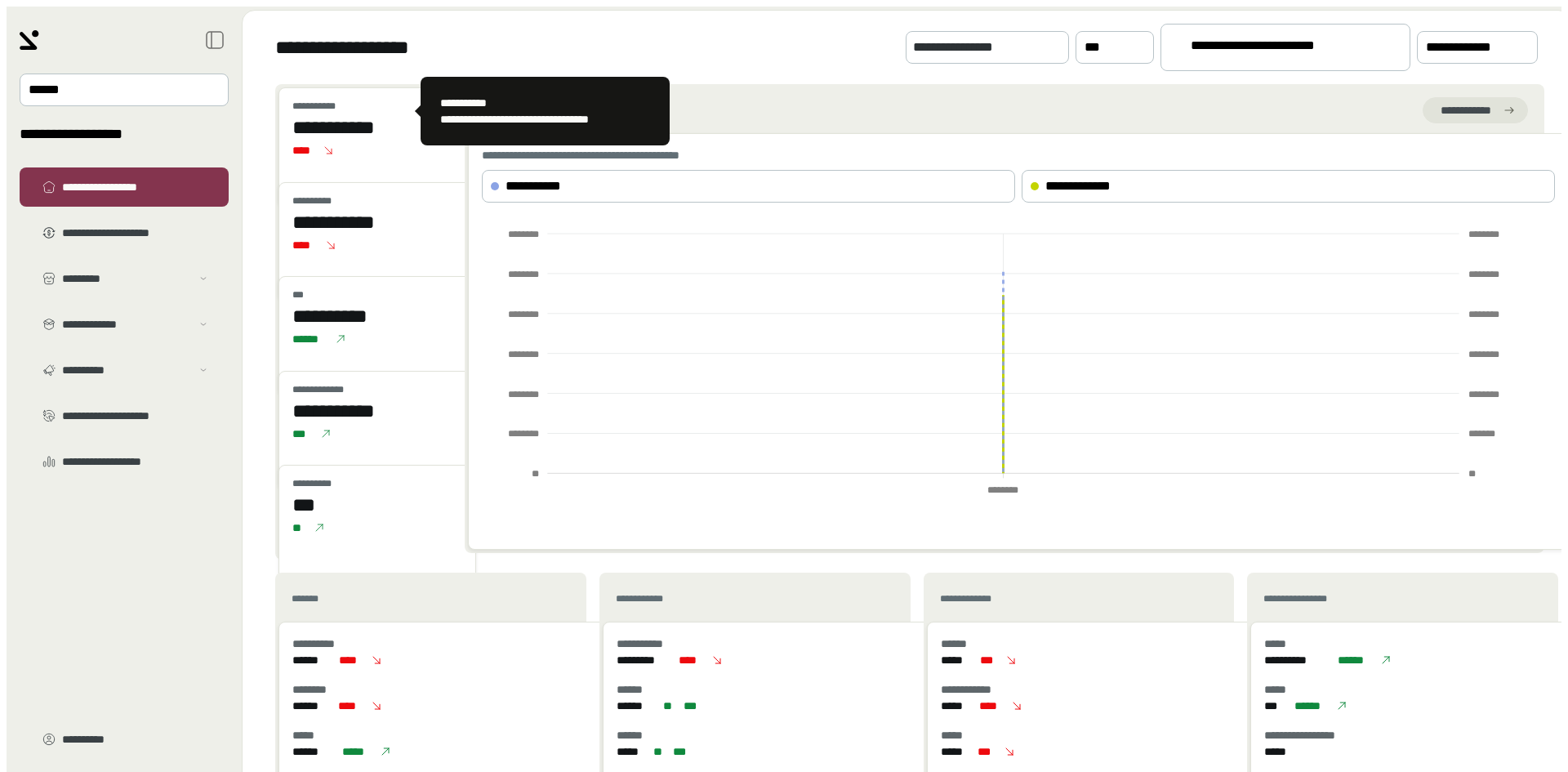 drag, startPoint x: 280, startPoint y: 100, endPoint x: 353, endPoint y: 105, distance: 73.17103 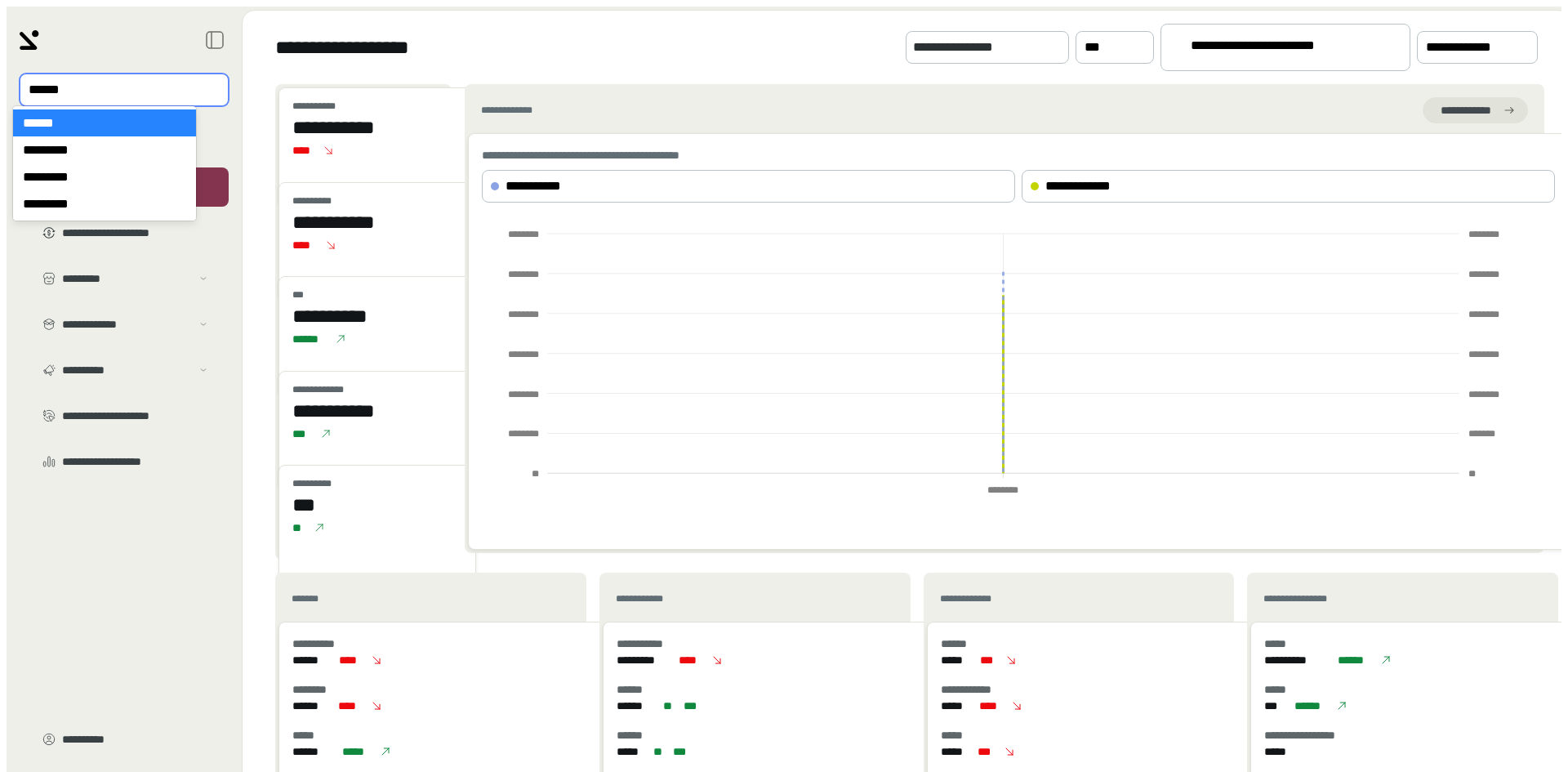 click at bounding box center (113, 90) 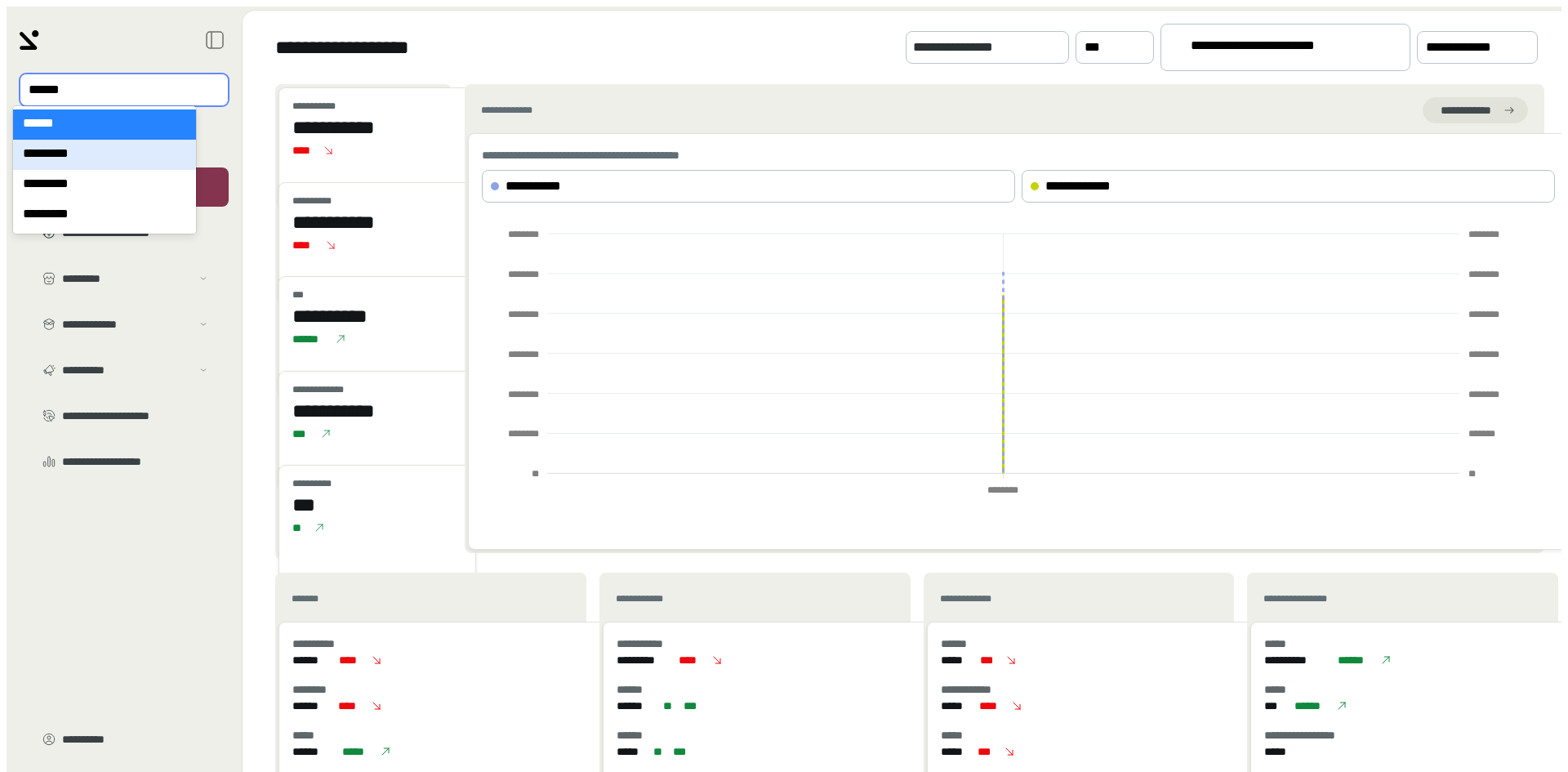 click on "*********" at bounding box center (105, 154) 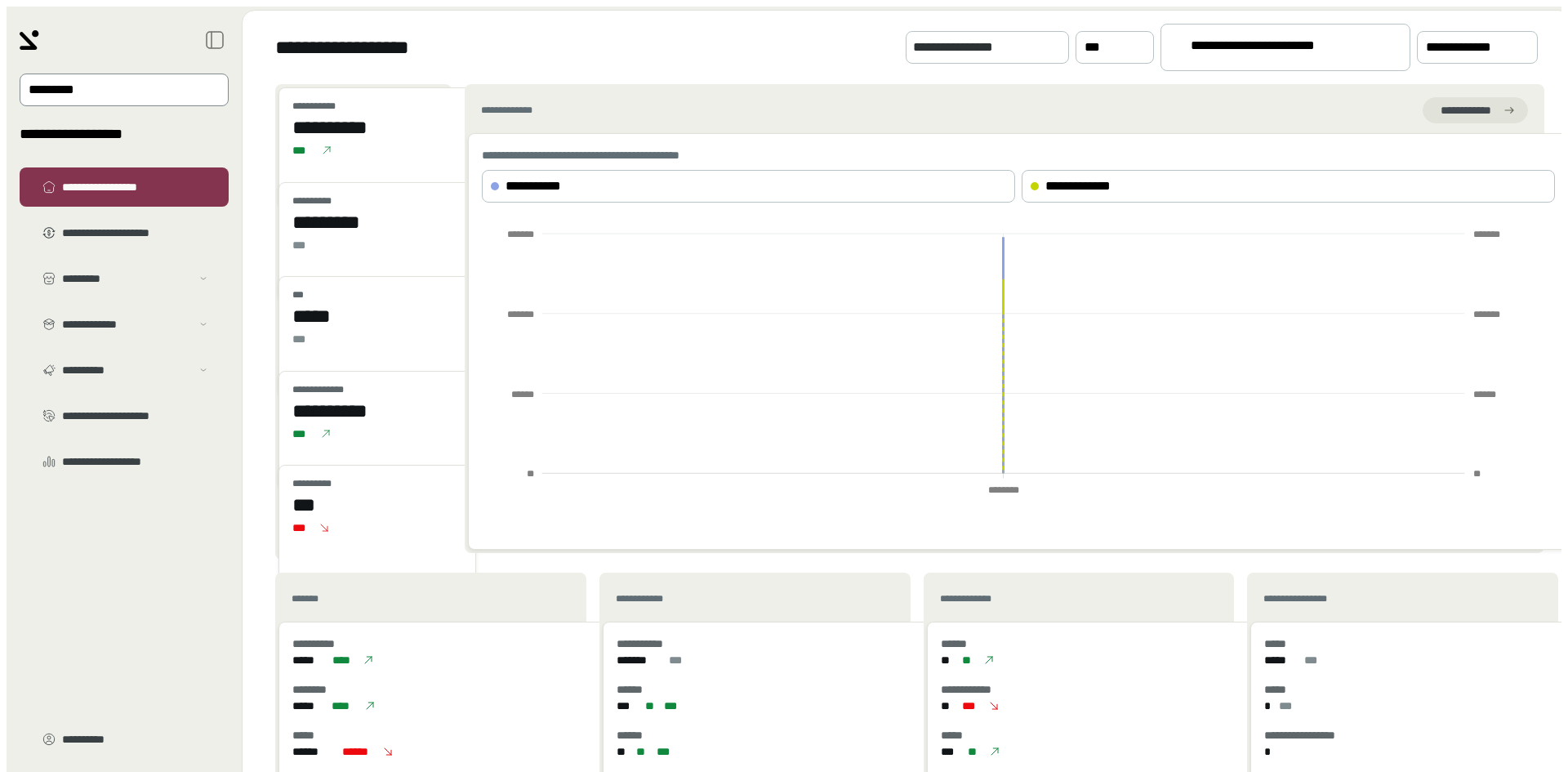 click at bounding box center [113, 90] 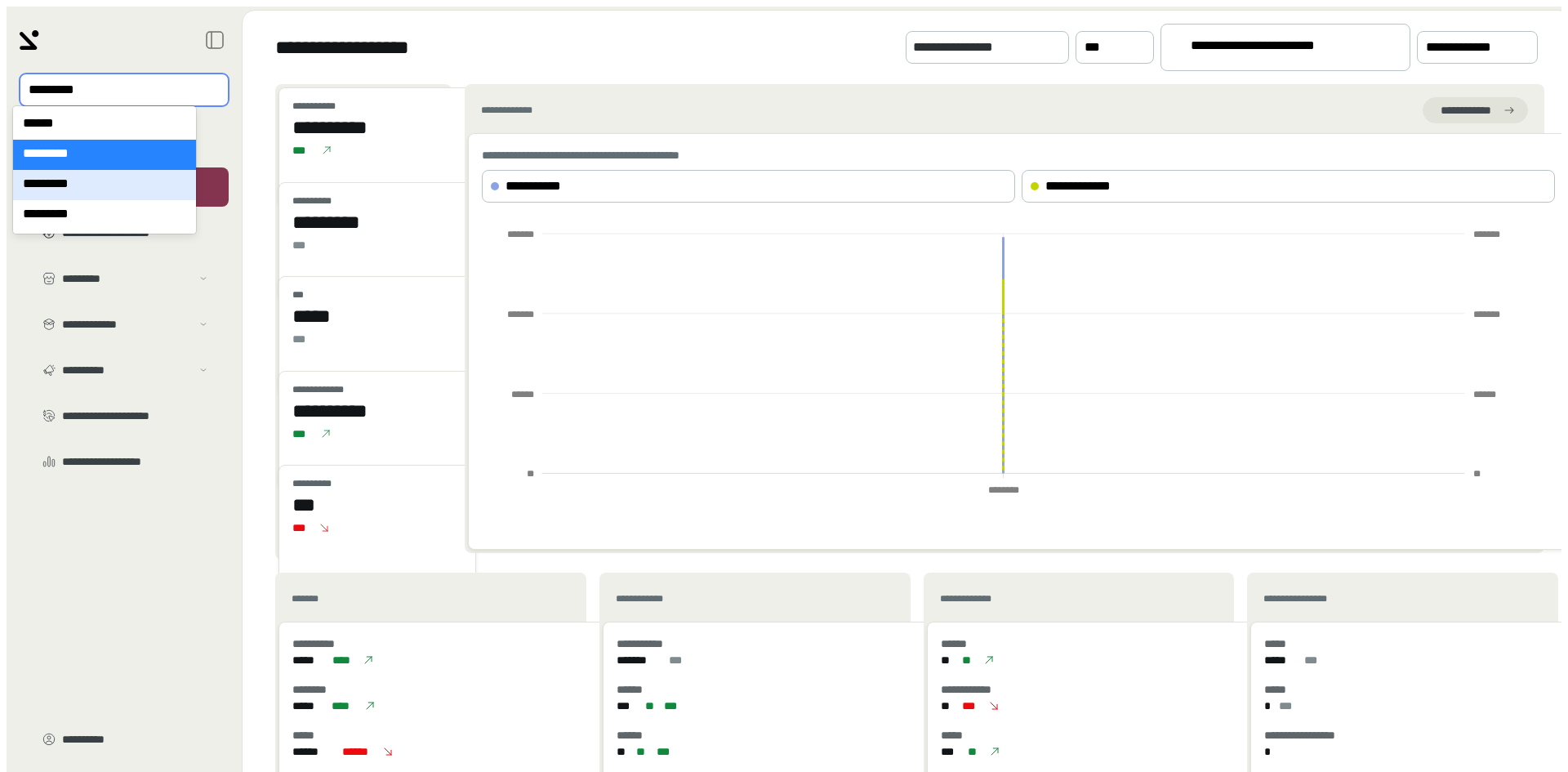 click on "*********" at bounding box center [105, 185] 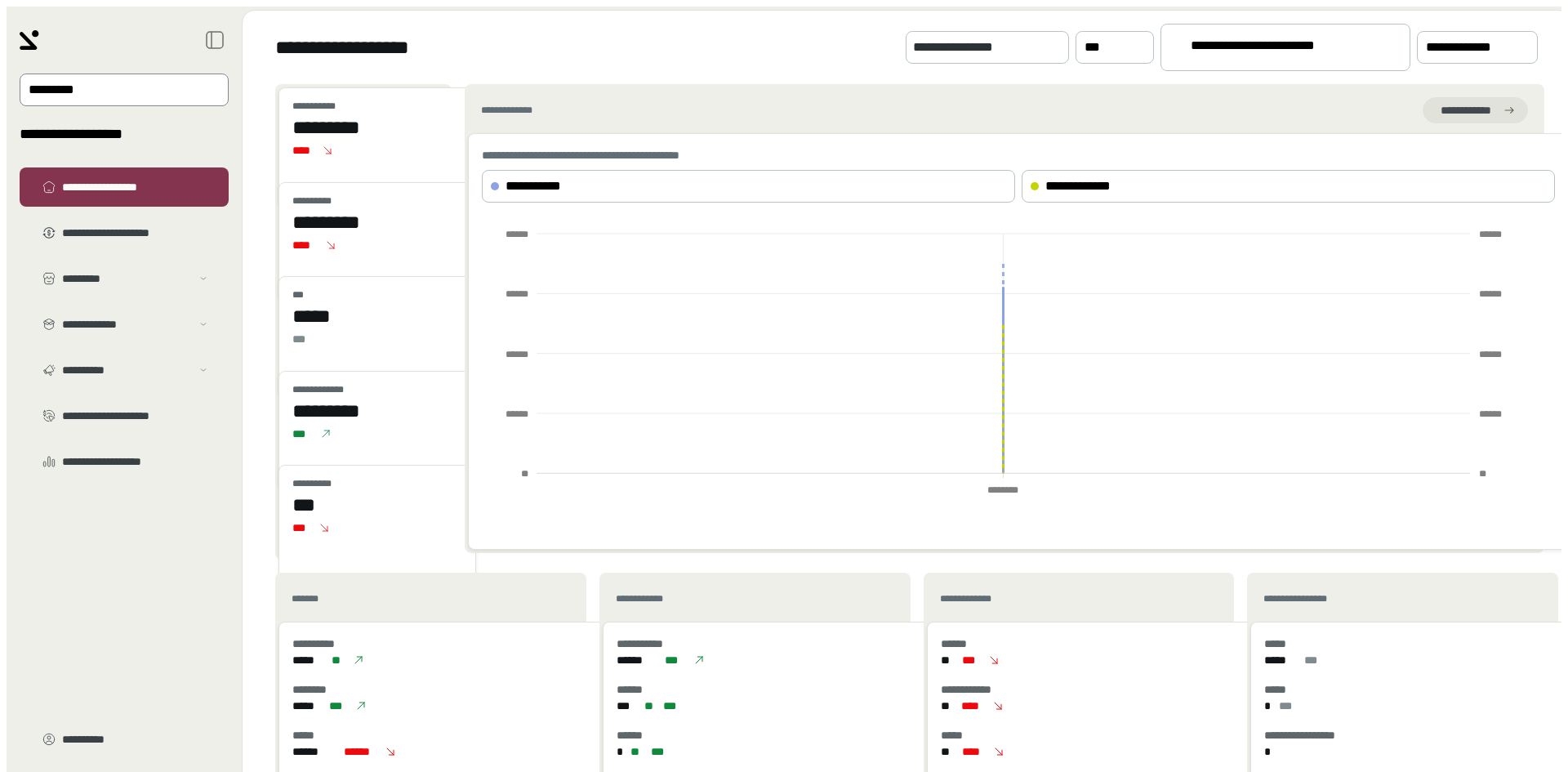 click at bounding box center [113, 90] 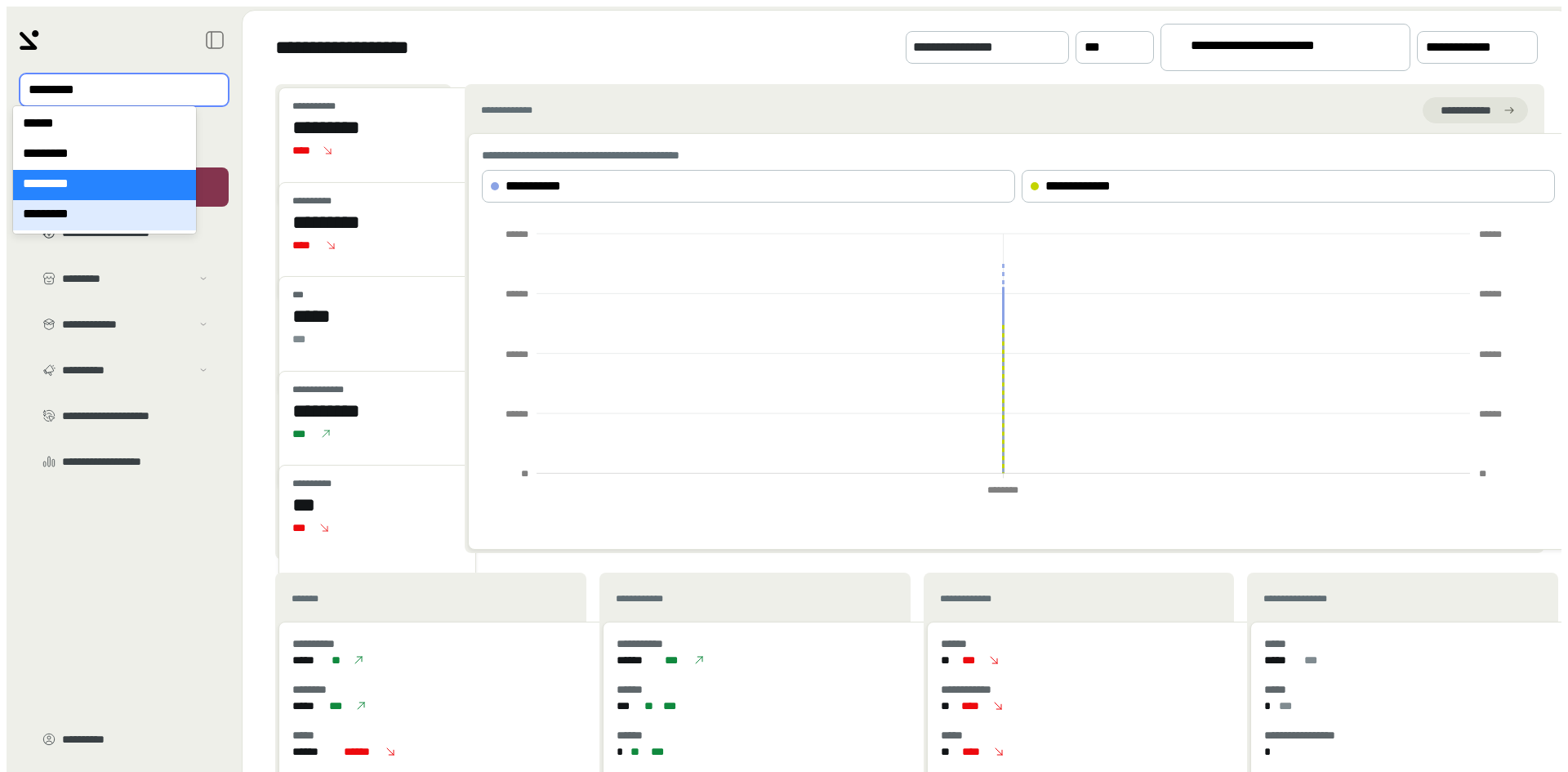 click on "*********" at bounding box center [105, 215] 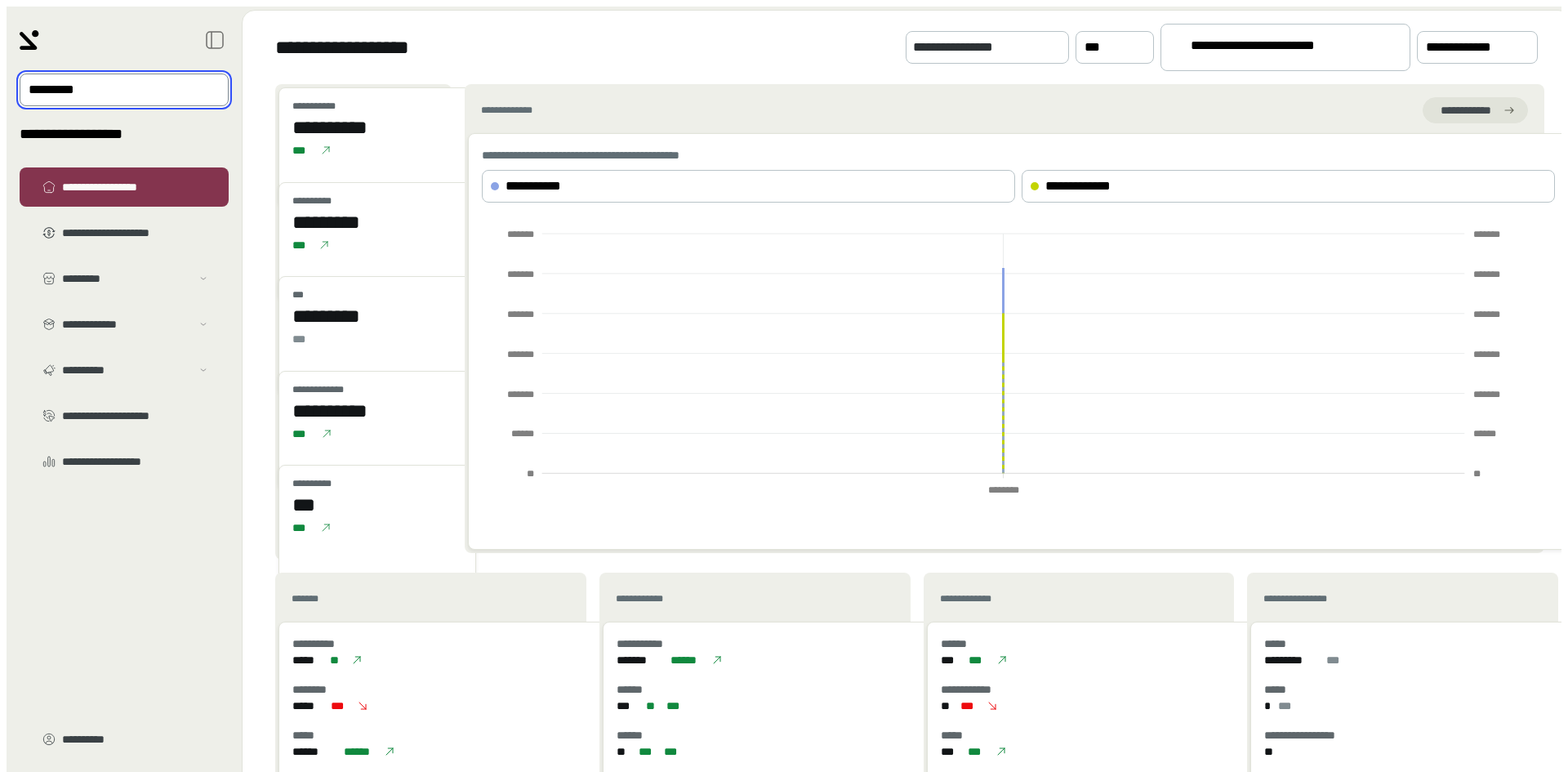 click at bounding box center [113, 90] 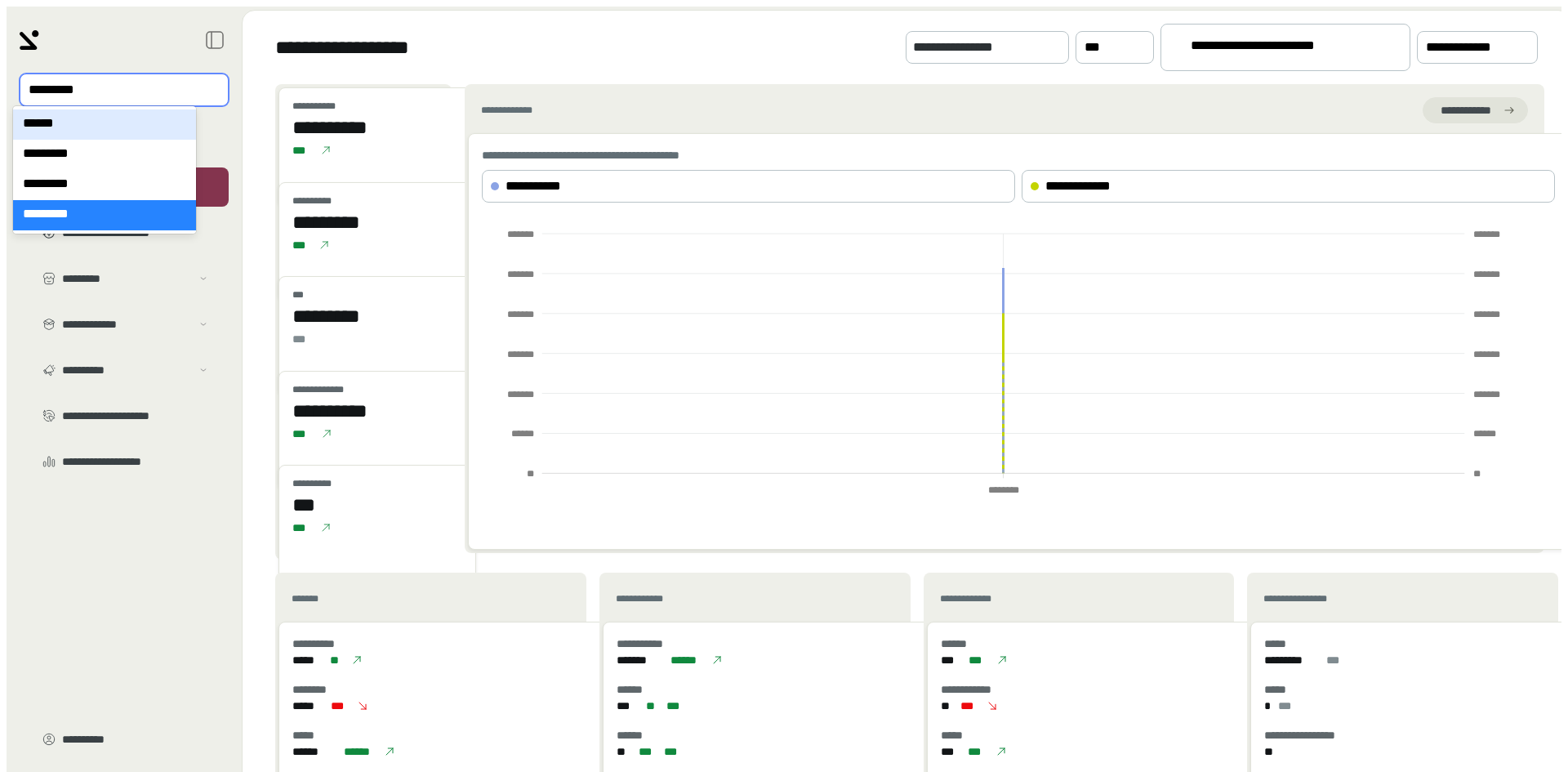 click on "******" at bounding box center [105, 124] 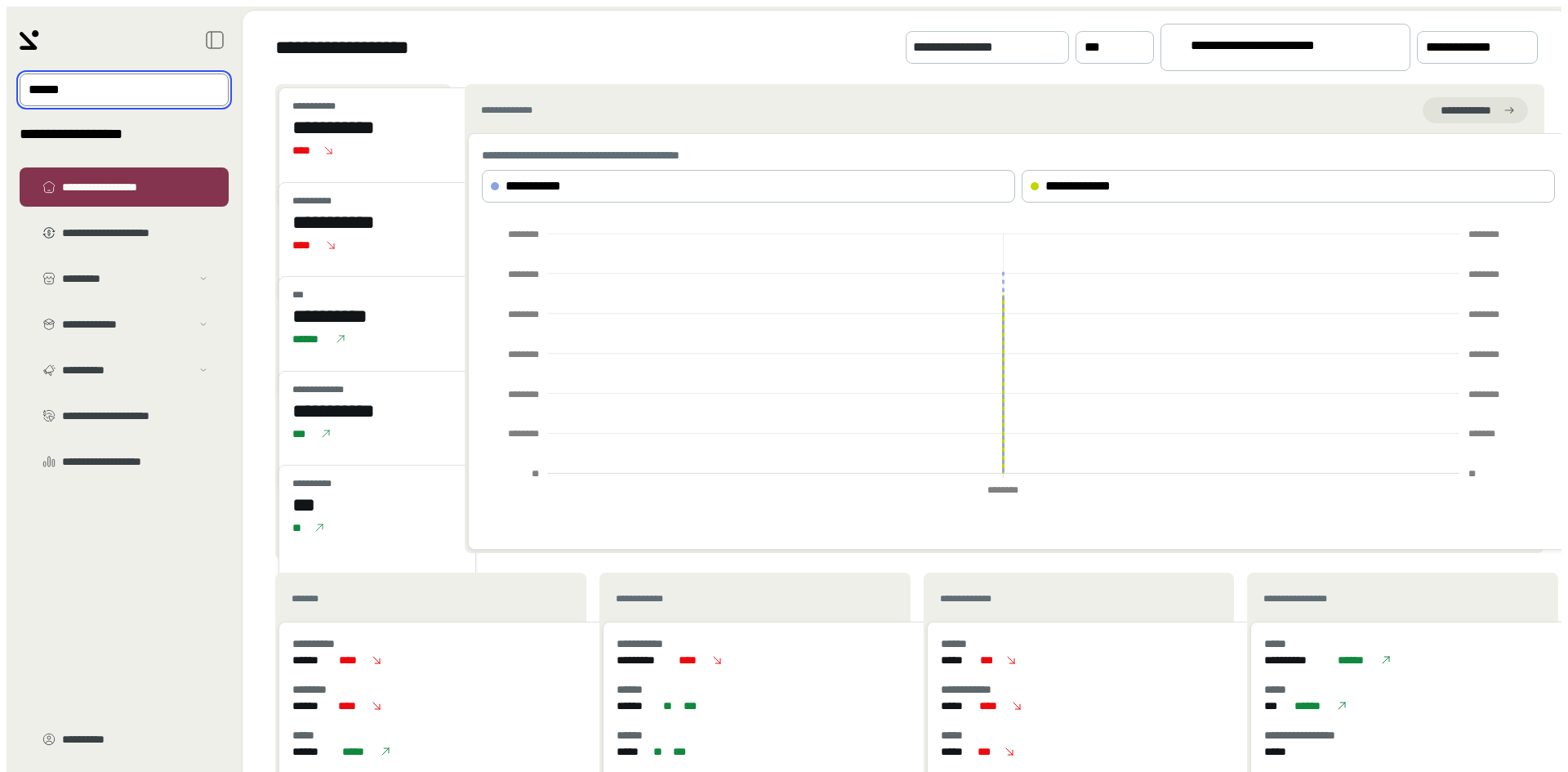 click on "**********" at bounding box center [1278, 48] 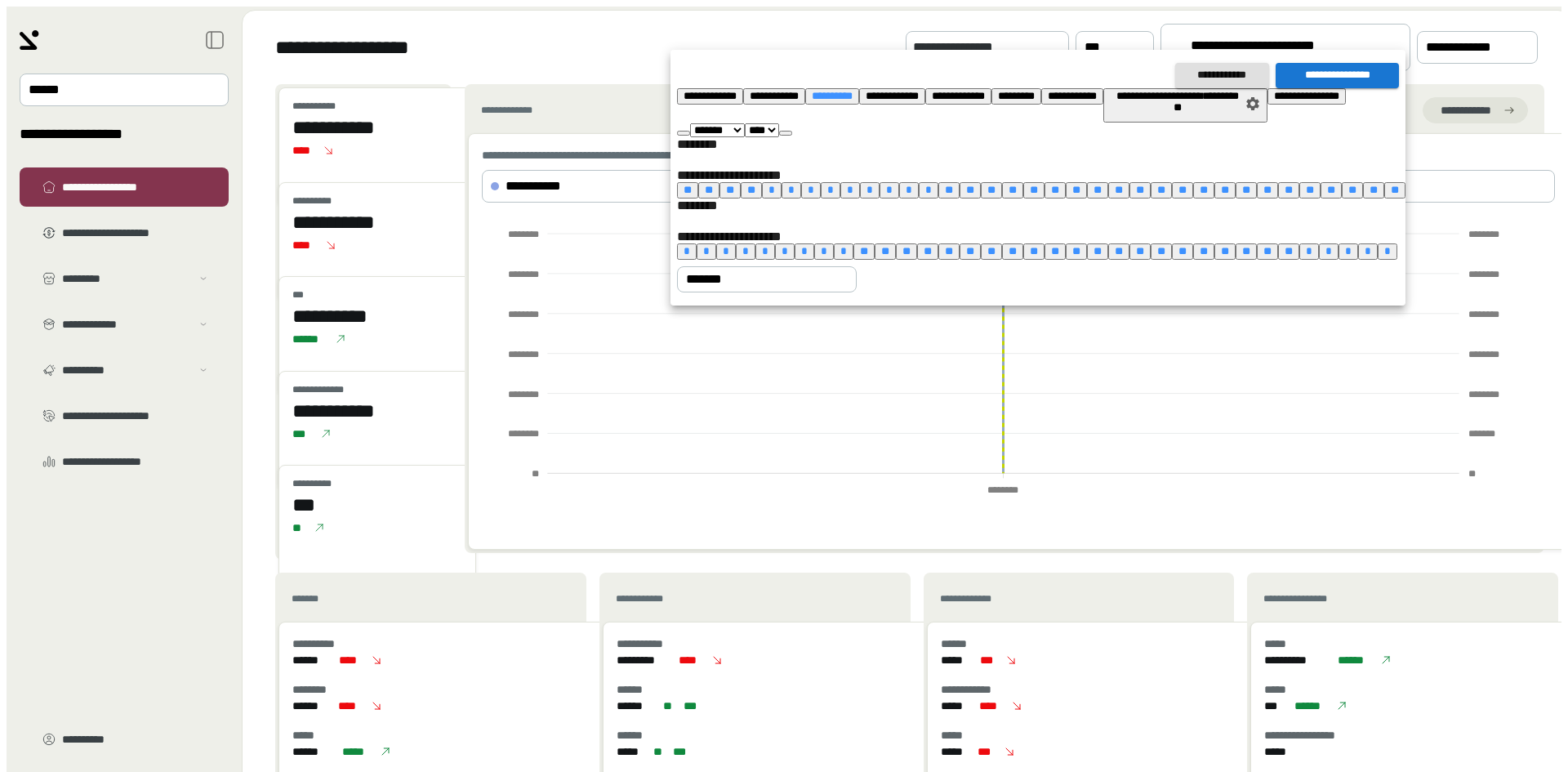 click on "**** **** **** **** **** **** **** **** **** **** **** **** **** **** **** **** **** **** **** **** **** **** **** **** **** **** **** **** **** **** **** **** **** **** **** **** **** **** **** **** **** **** **** **** **** **** **** **** **** **** **** **** **** **** **** **** **** **** **** **** **** **** **** **** **** **** **** **** **** **** **** **** **** **** **** **** **** **** **** **** **** **** **** **** **** **** **** **** **** **** **** **** **** **** **** **** **** **** **** **** ****" at bounding box center (762, 130) 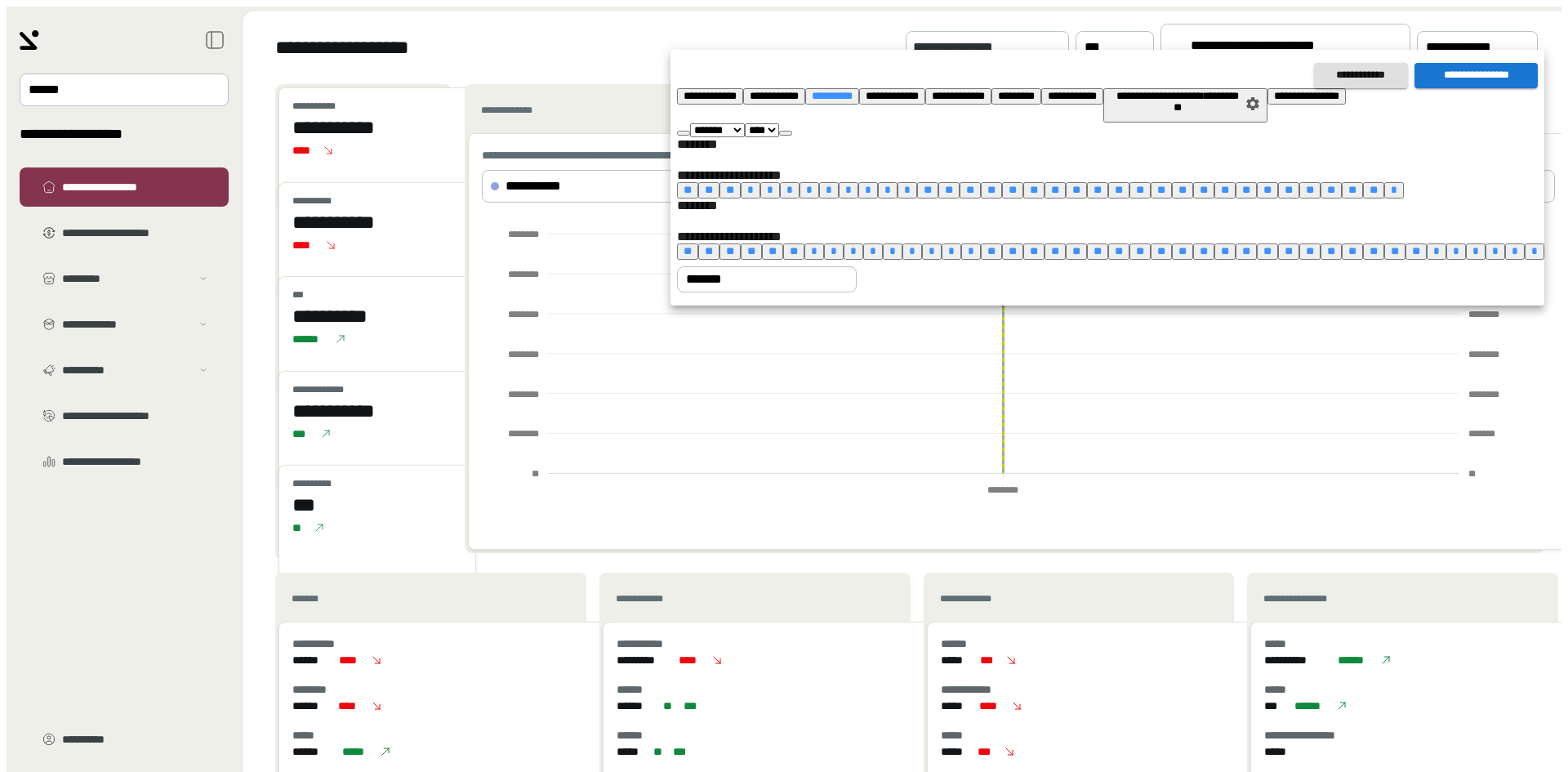 click on "*" at bounding box center [814, 251] 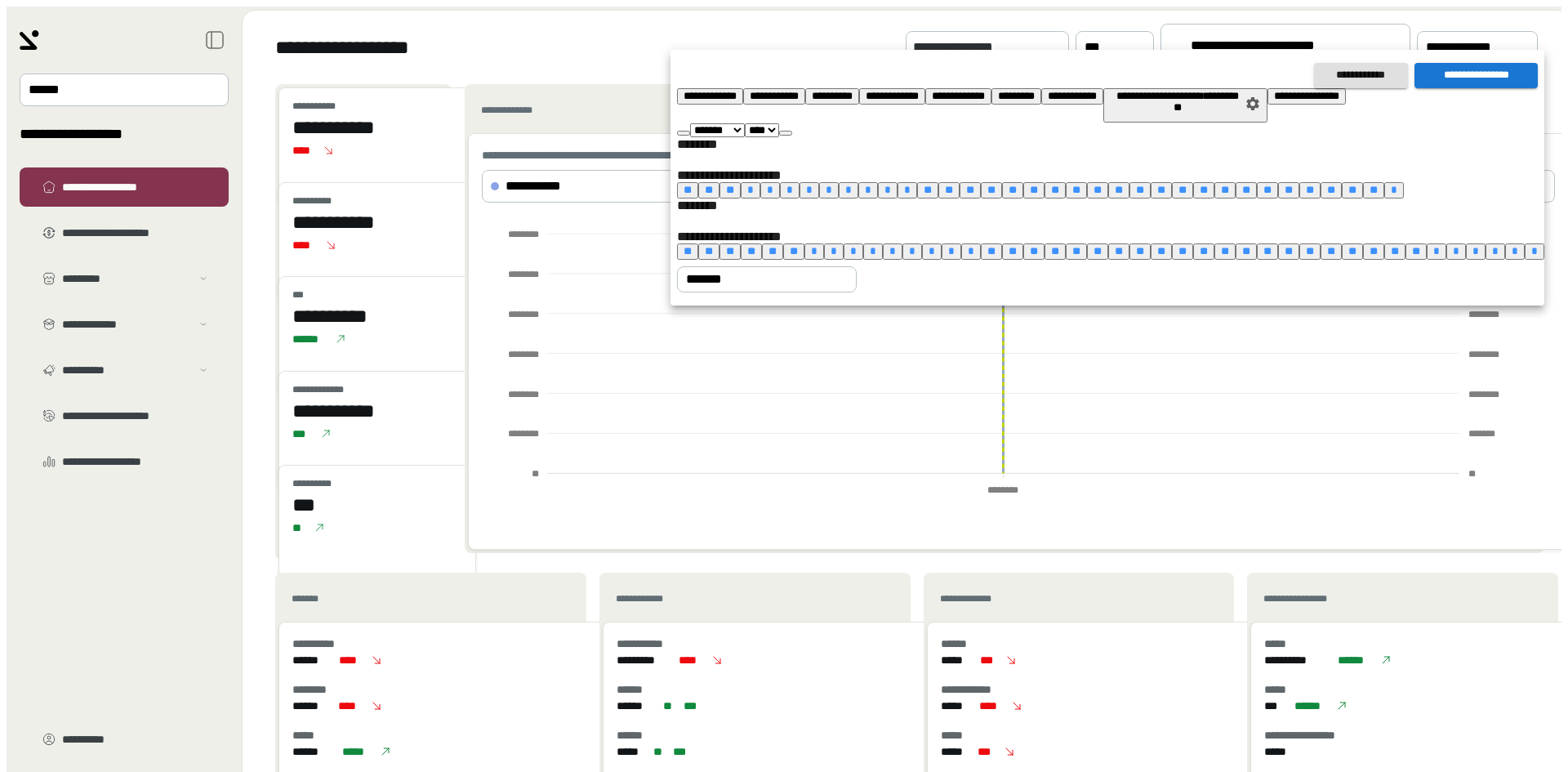 click on "**" at bounding box center (1416, 251) 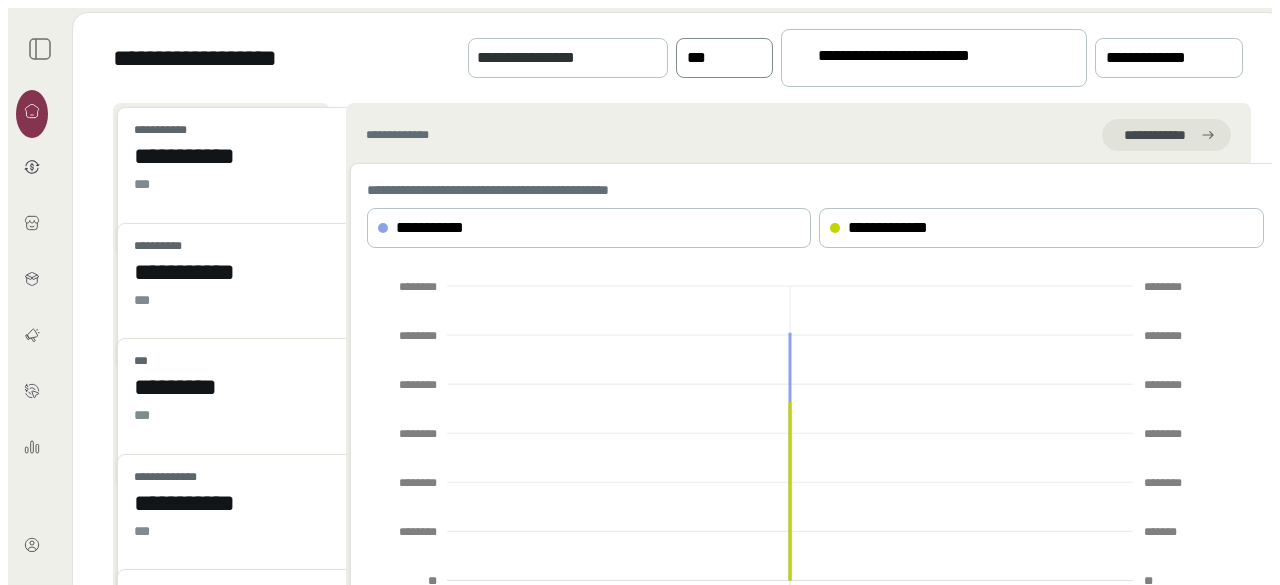 click at bounding box center (710, 58) 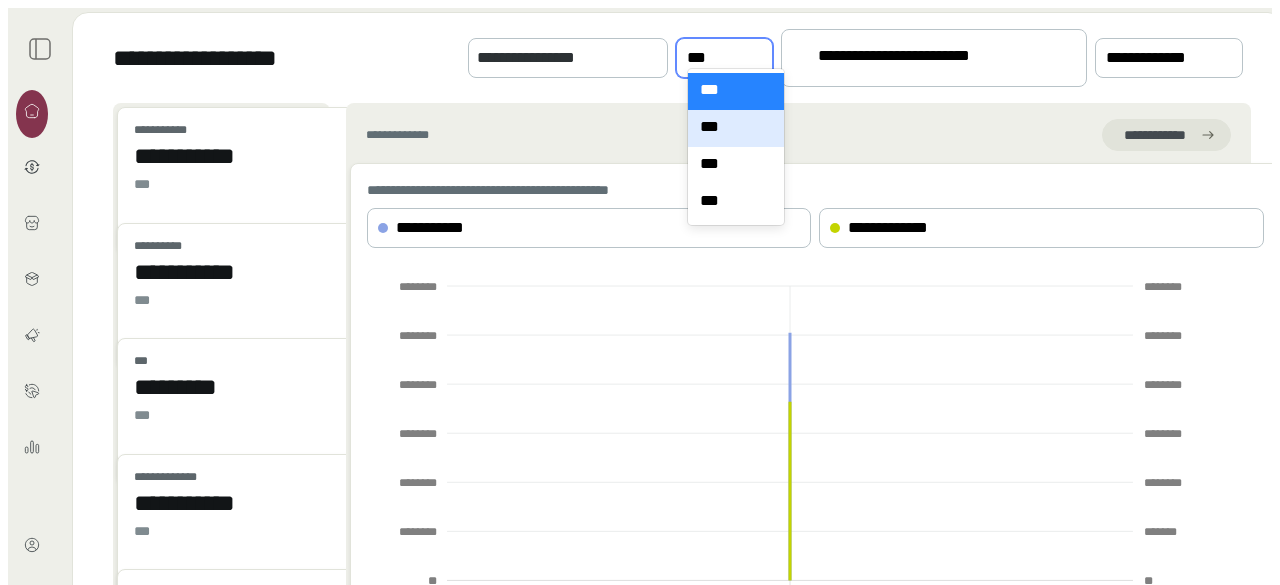 click on "***" at bounding box center [736, 128] 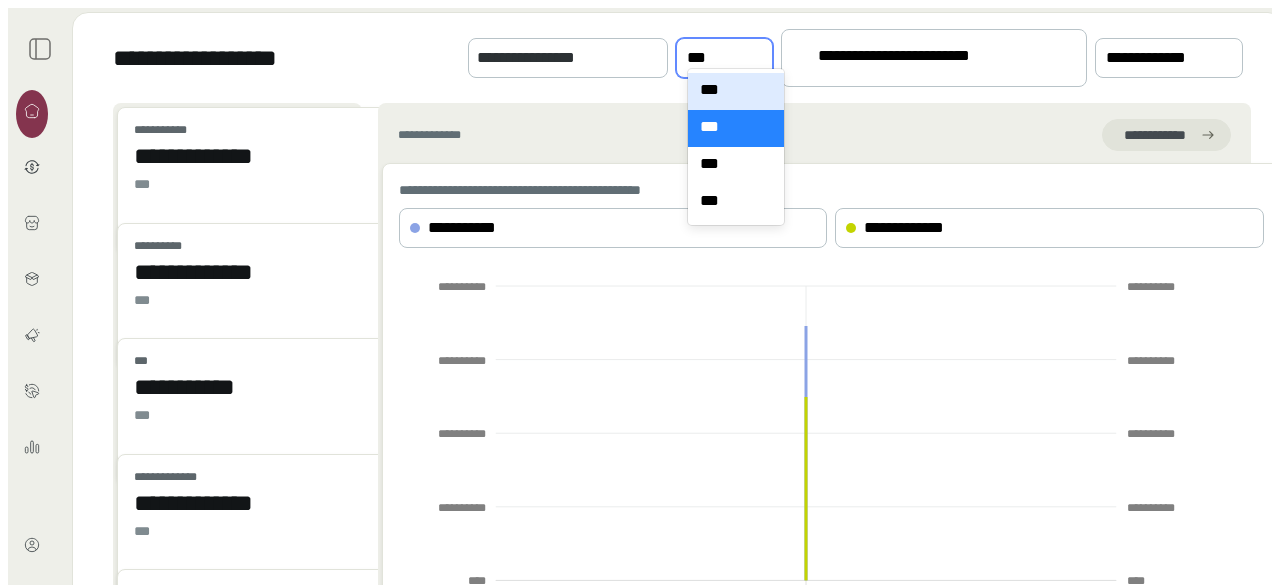 click at bounding box center (758, 58) 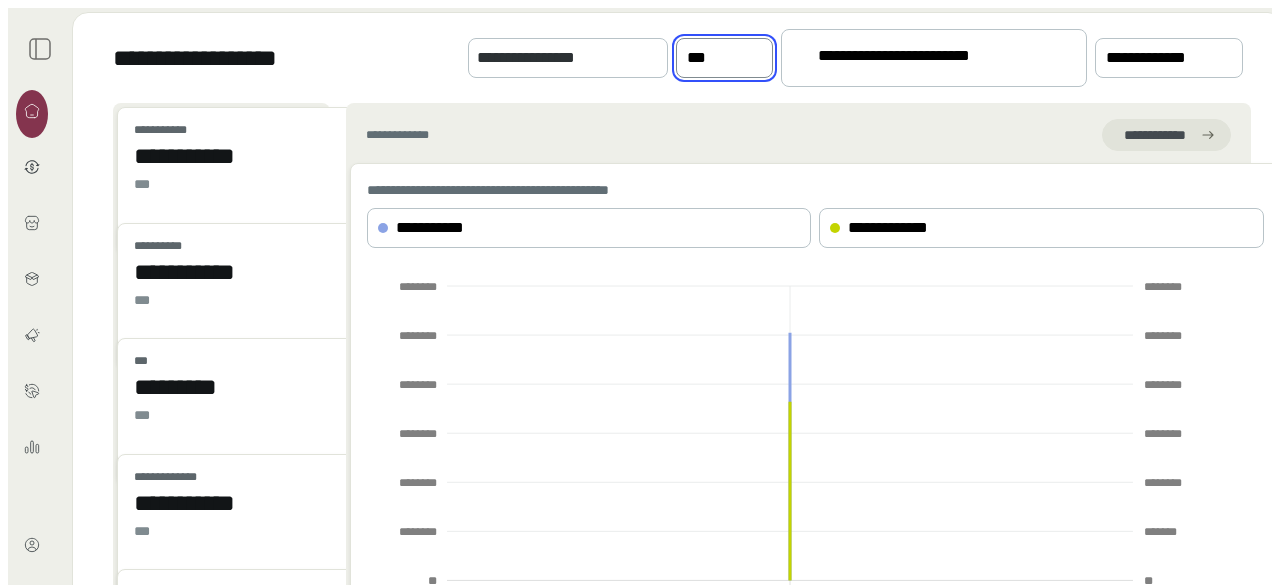click at bounding box center [40, 49] 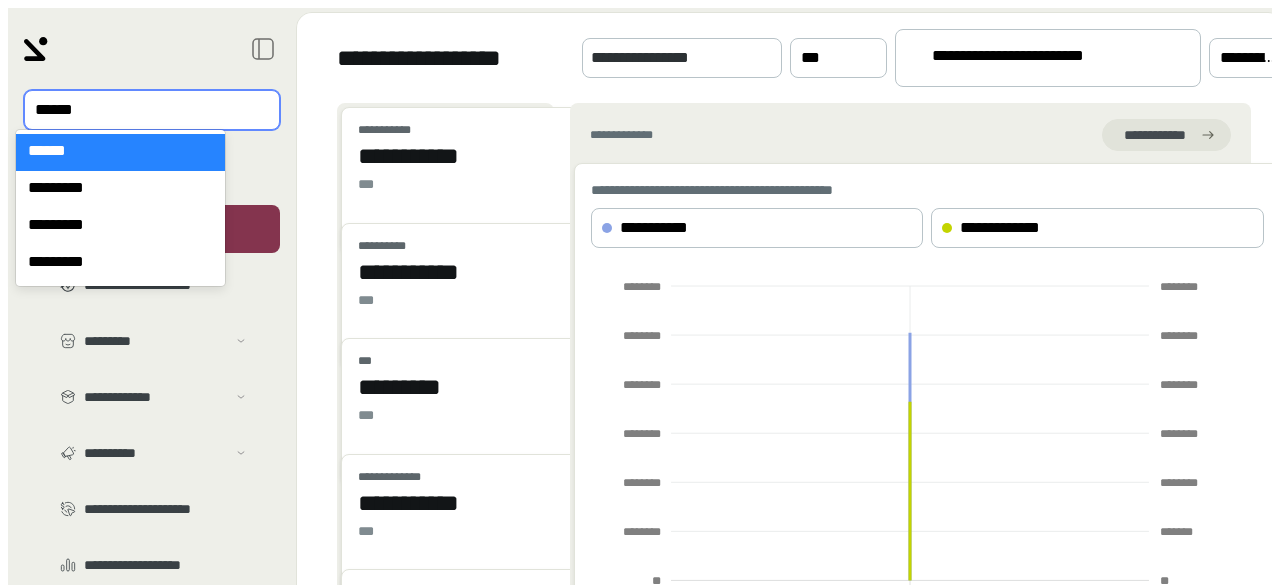 click at bounding box center [138, 110] 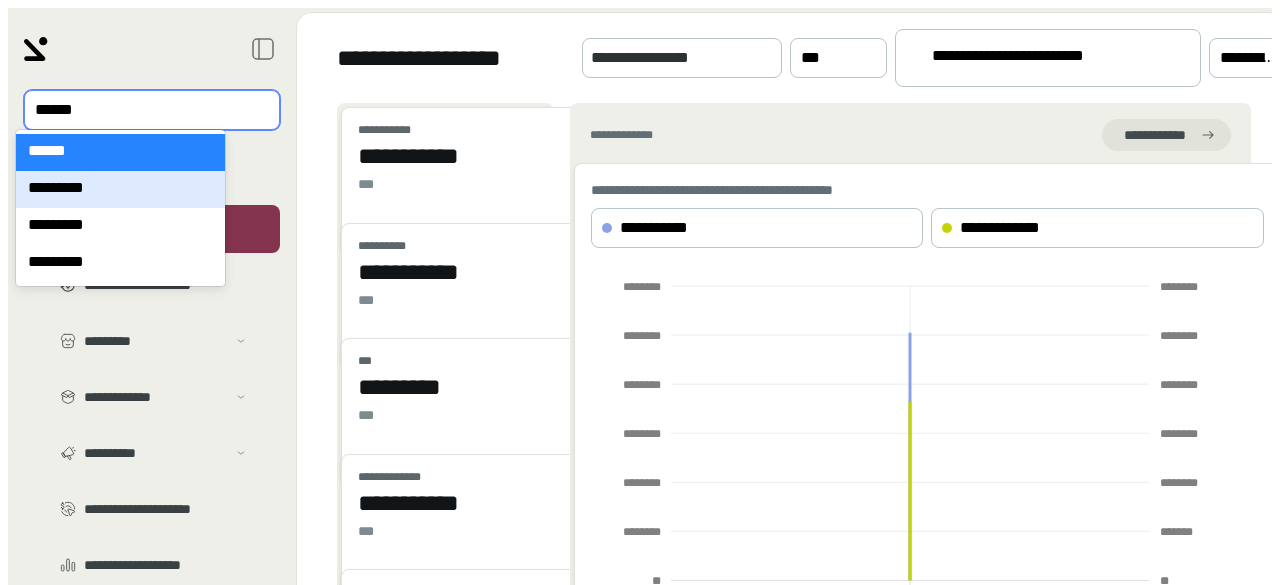 click on "*********" at bounding box center (120, 189) 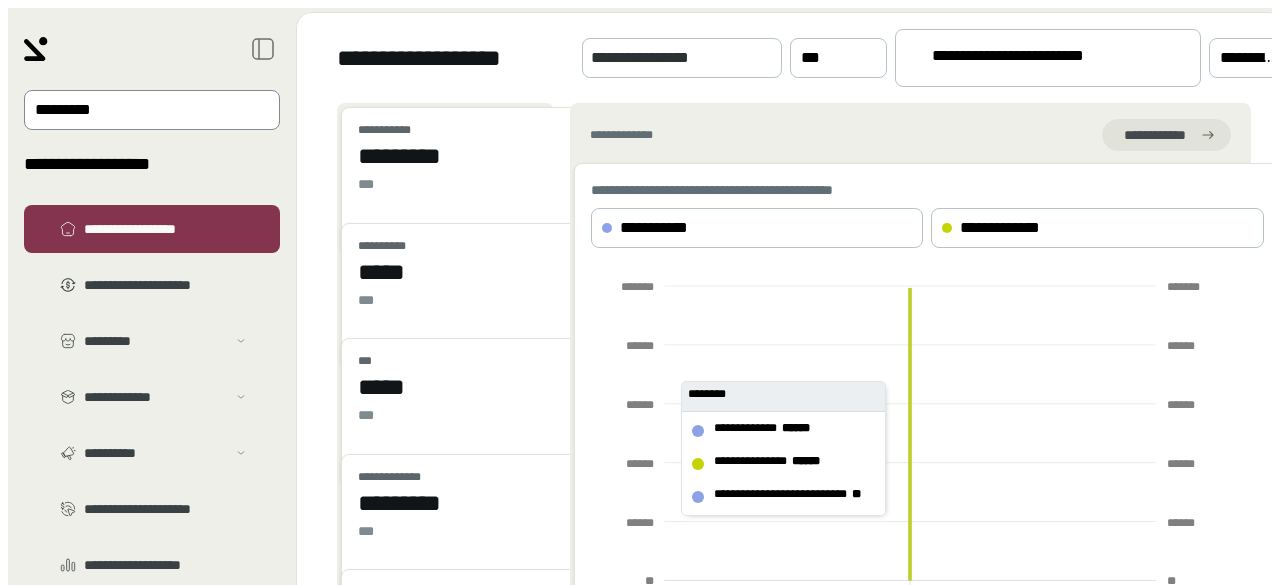 click at bounding box center (138, 110) 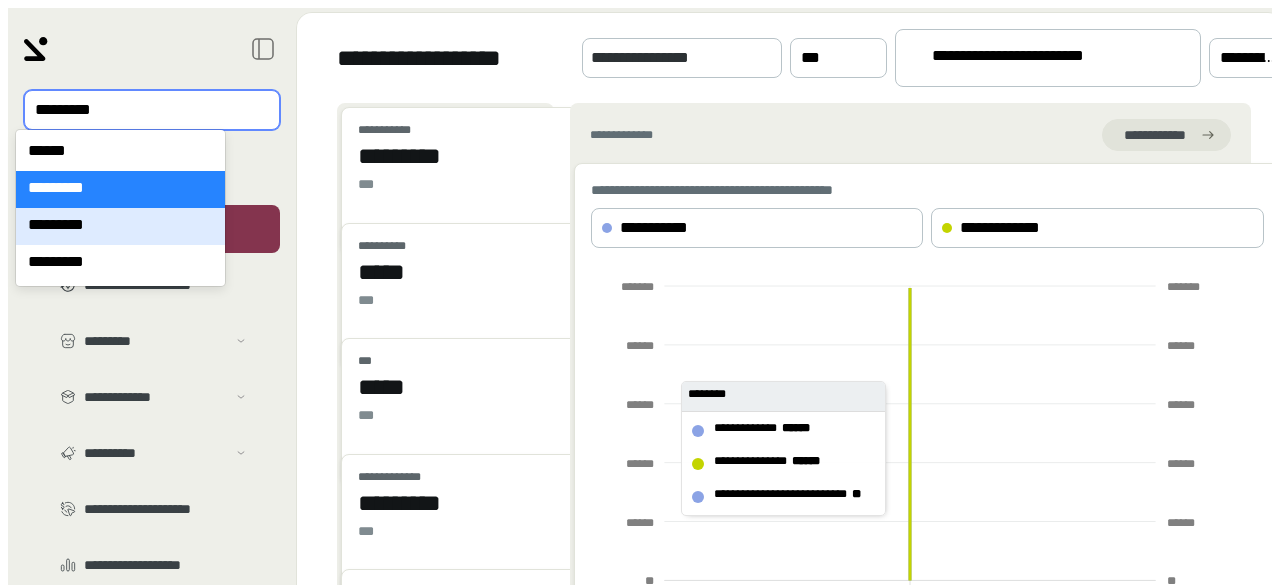 click on "*********" at bounding box center (120, 226) 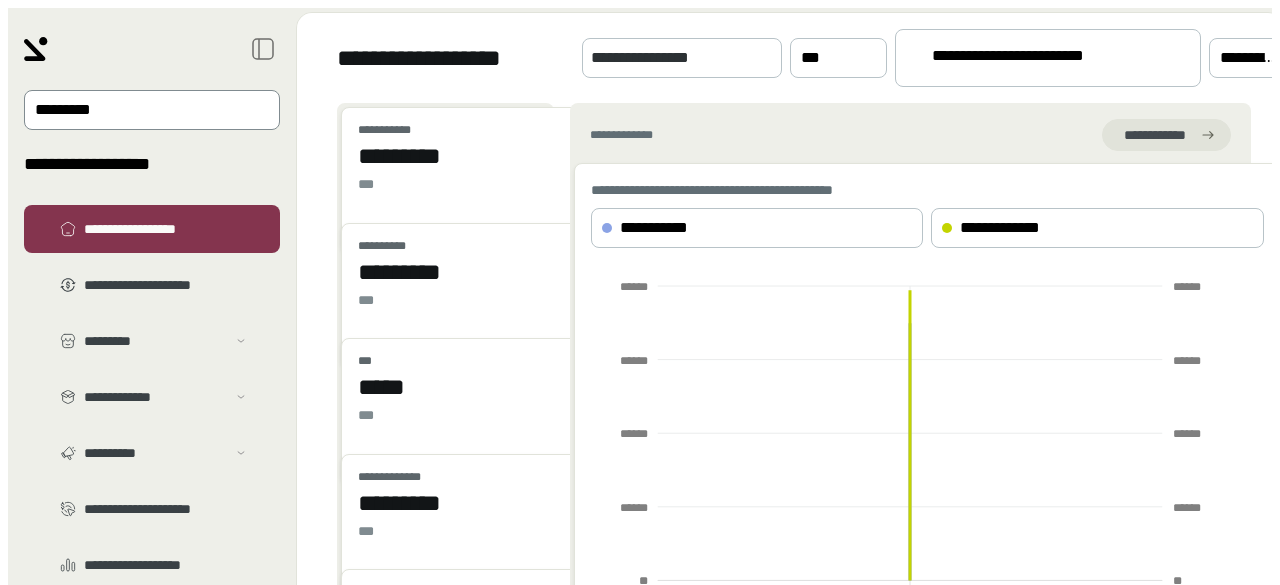 click at bounding box center [138, 110] 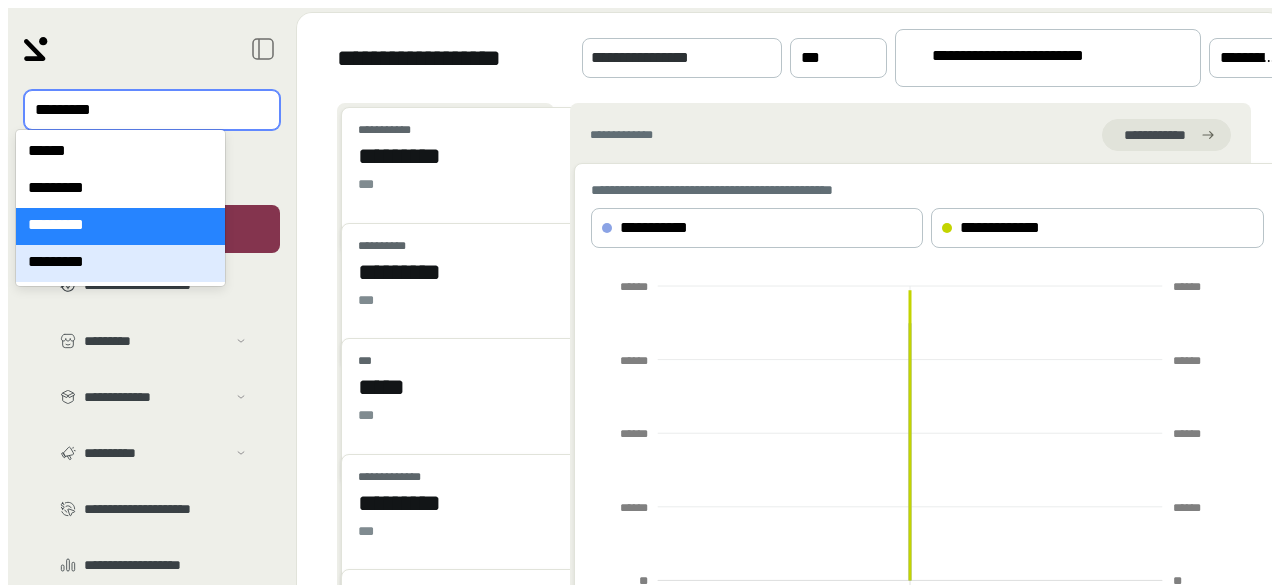 click on "*********" at bounding box center [120, 263] 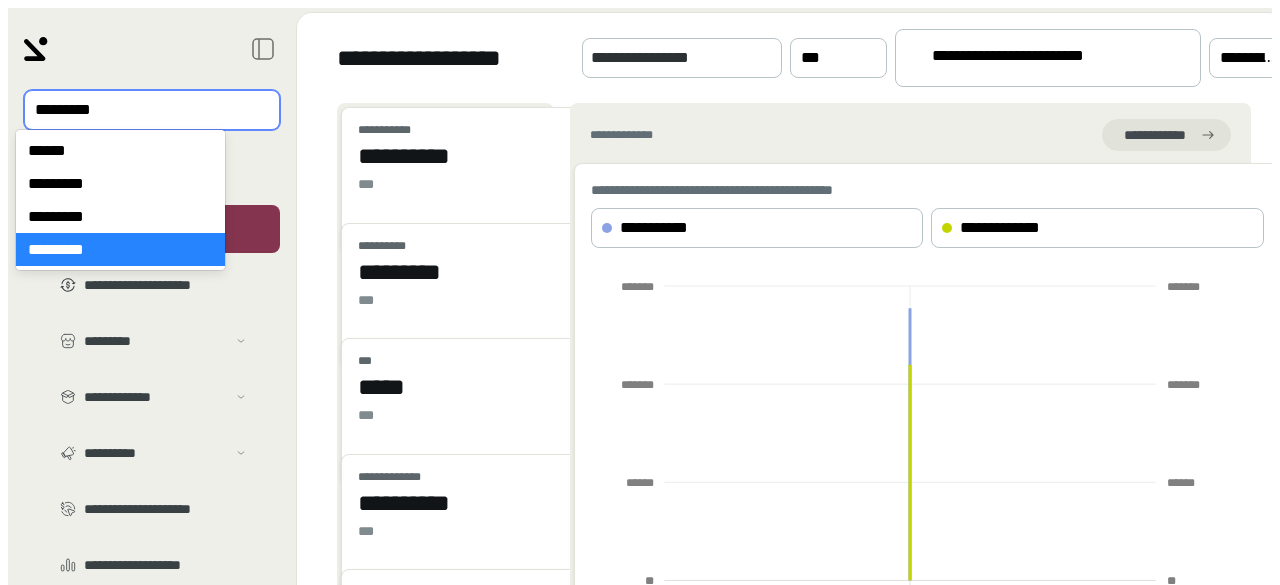 click at bounding box center [138, 110] 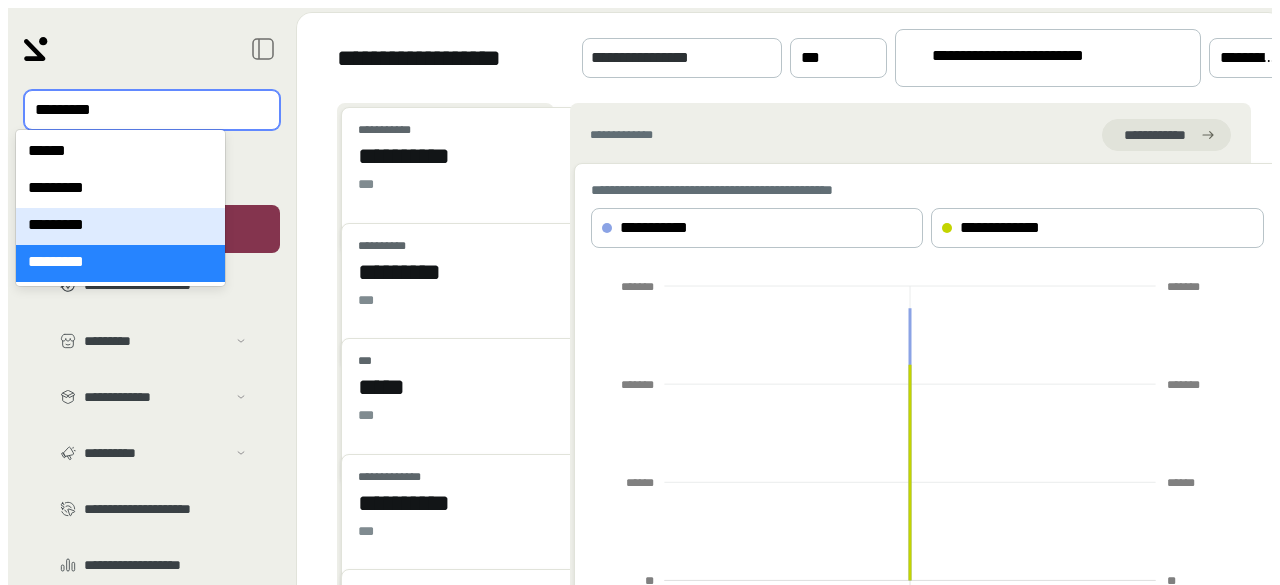 click on "*********" at bounding box center [120, 226] 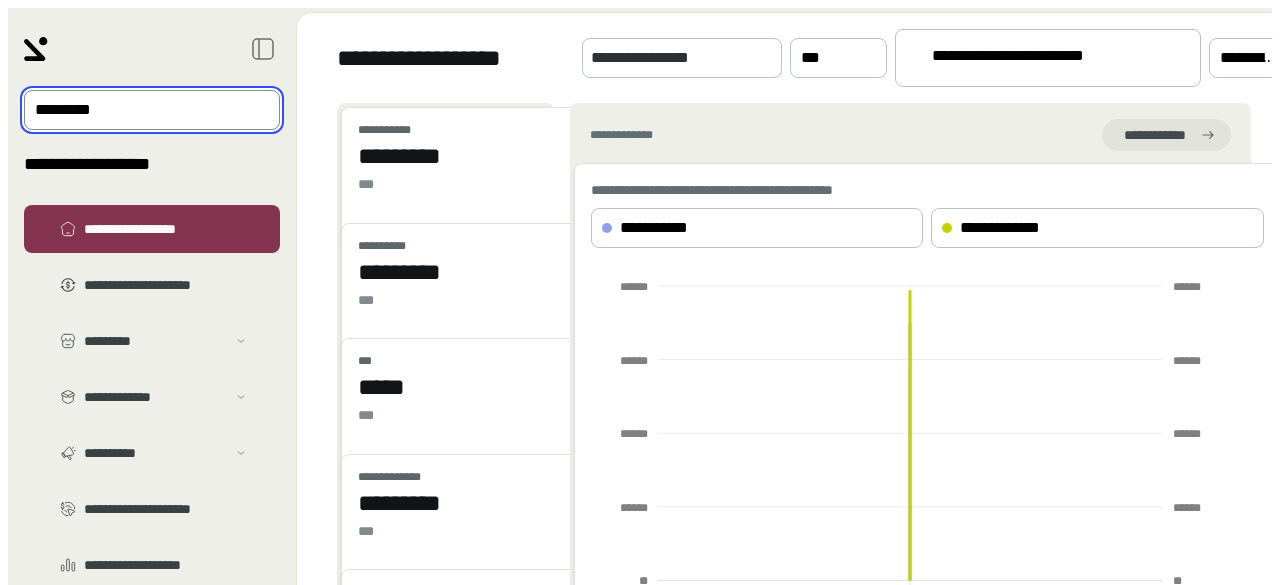 click at bounding box center [138, 110] 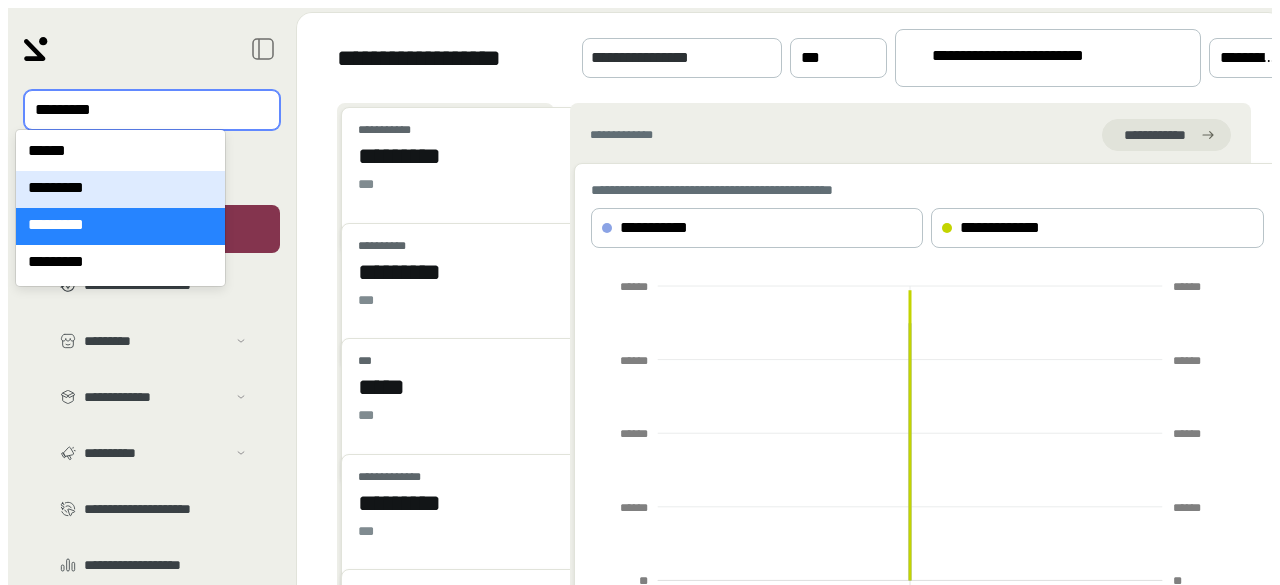 click on "*********" at bounding box center [120, 189] 